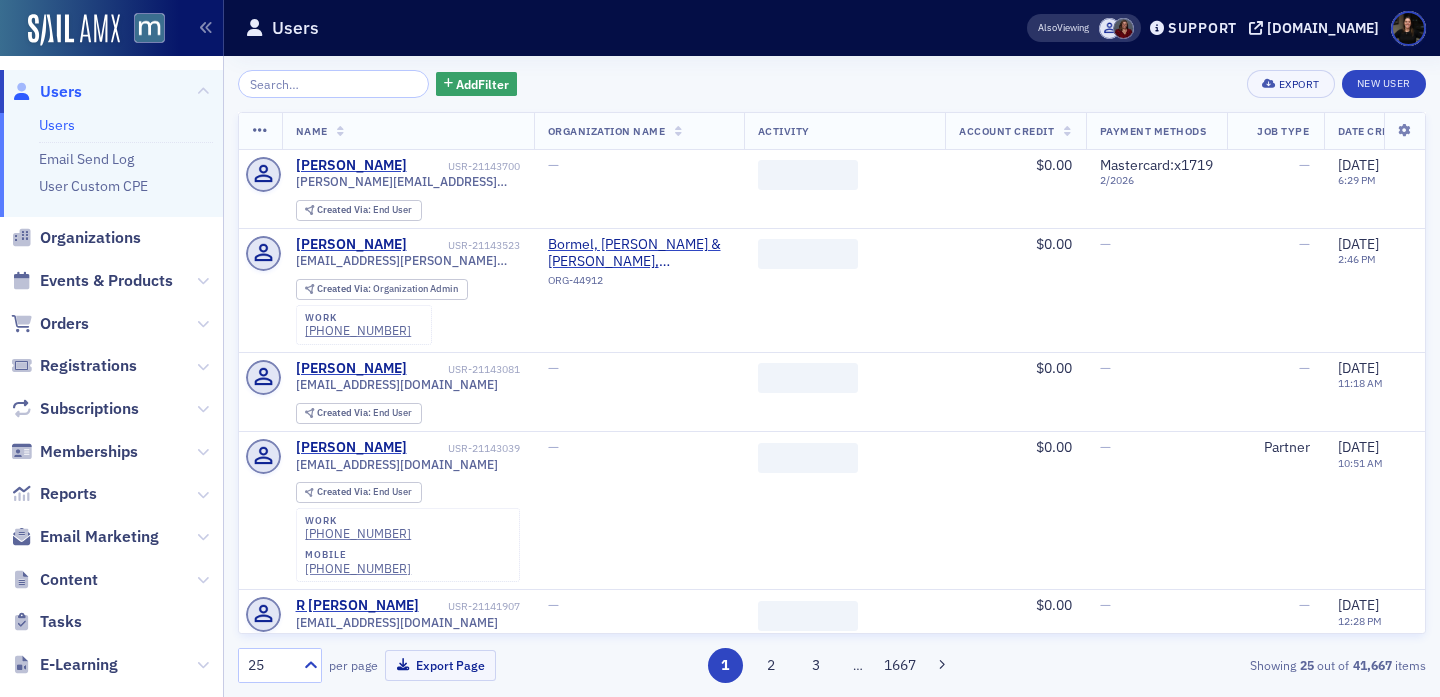scroll, scrollTop: 0, scrollLeft: 0, axis: both 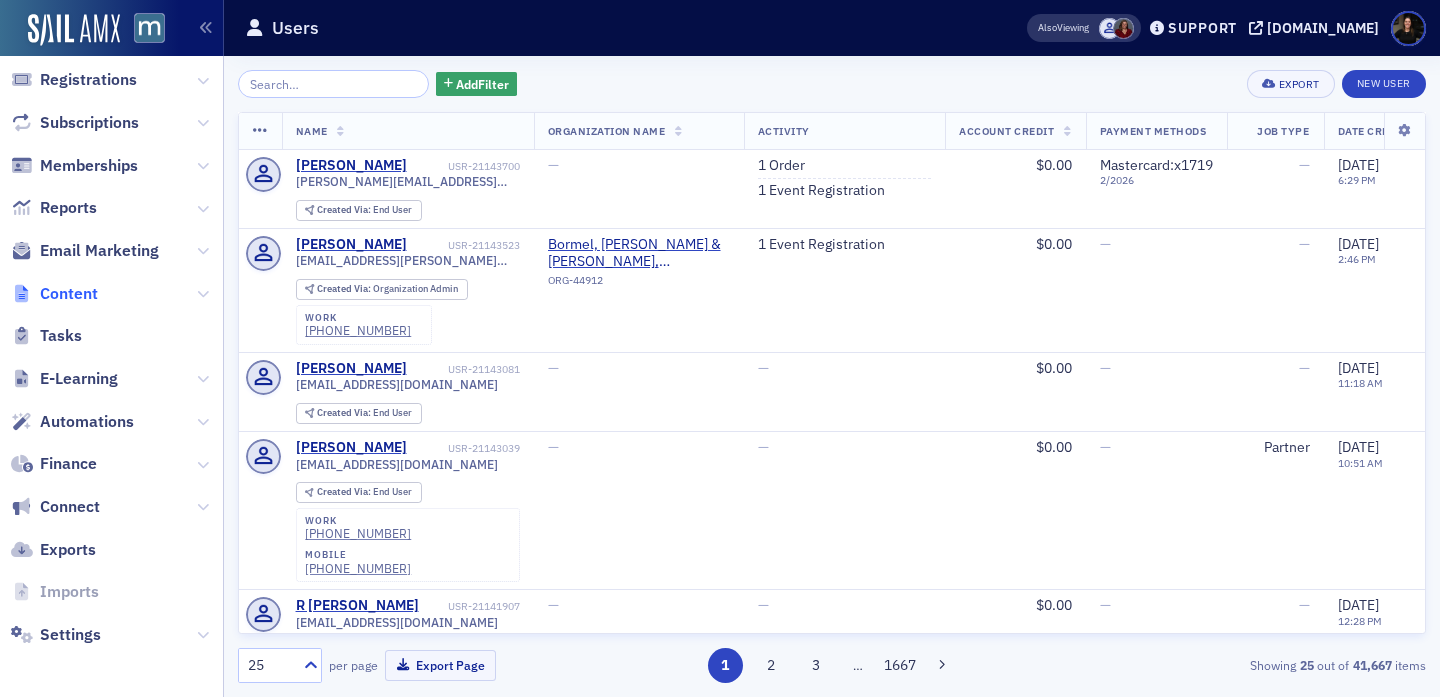 click on "Content" 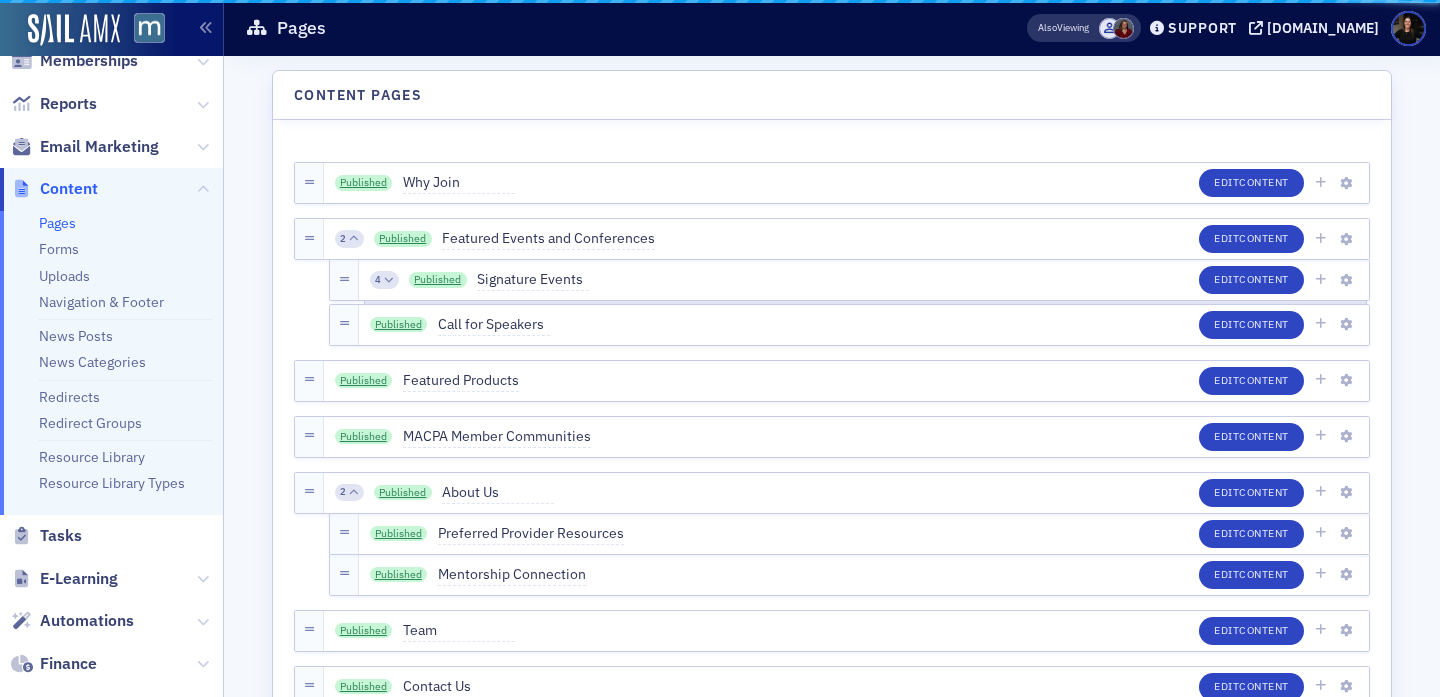 scroll, scrollTop: 182, scrollLeft: 0, axis: vertical 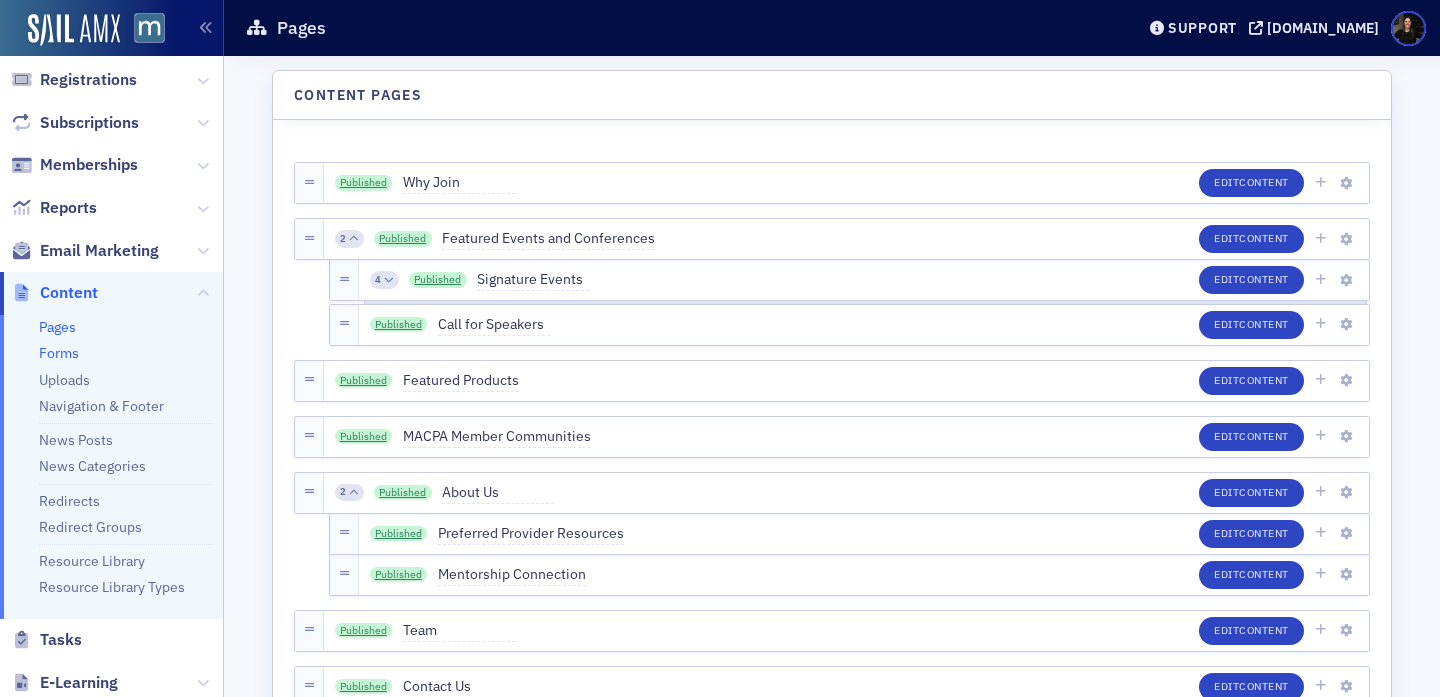 click on "Forms" 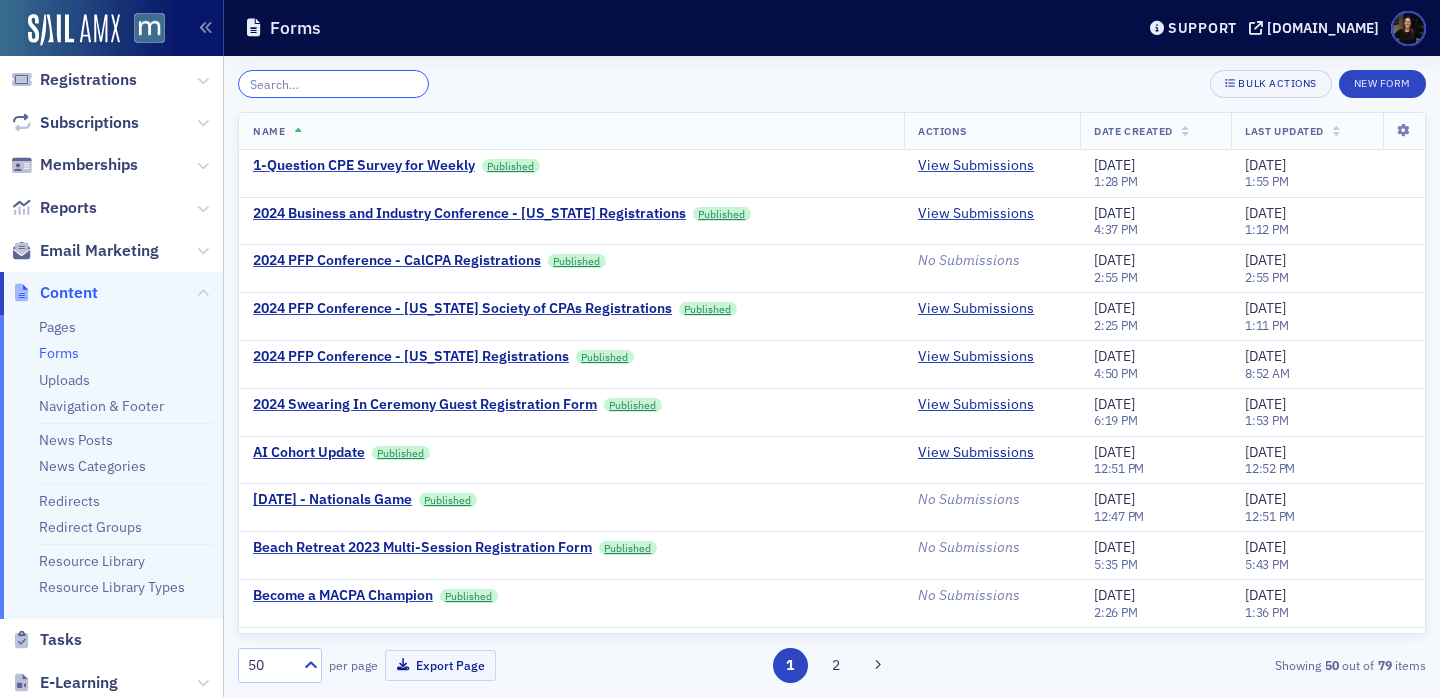 click 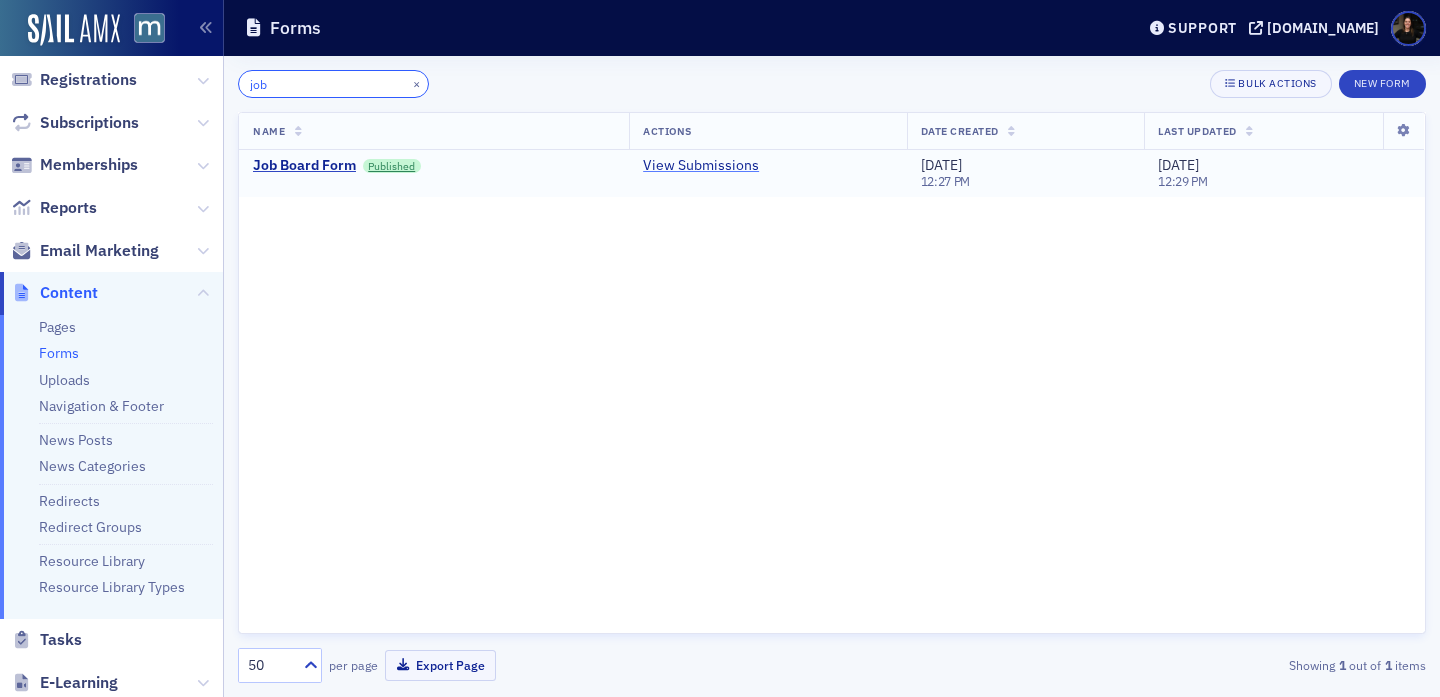 type on "job" 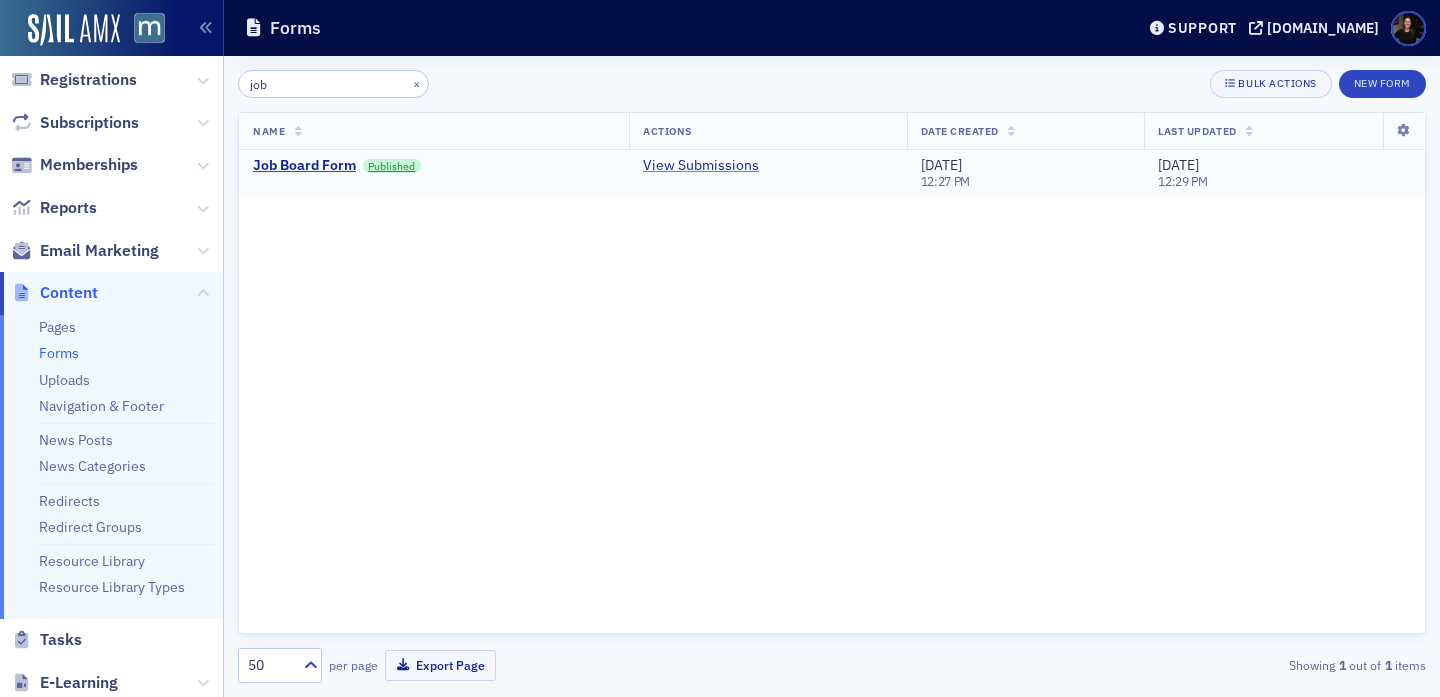 click on "View Submissions" 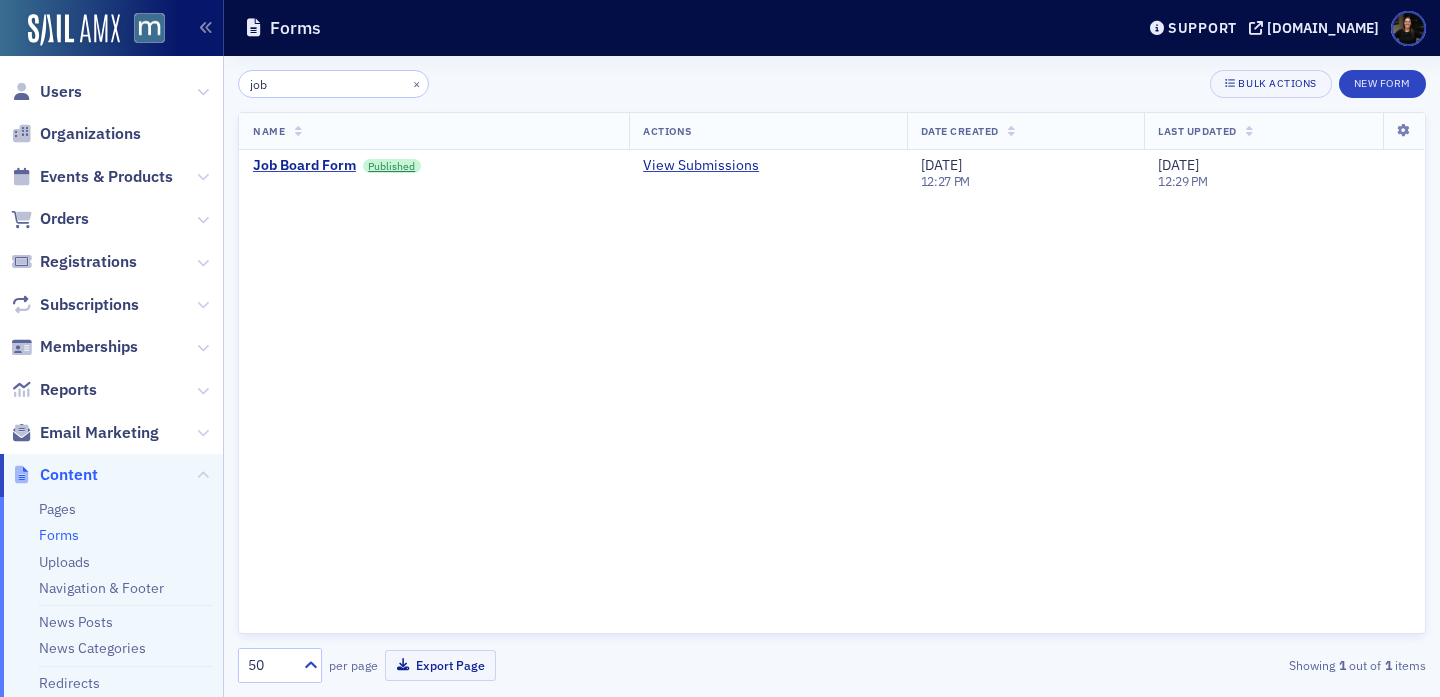 scroll, scrollTop: 0, scrollLeft: 0, axis: both 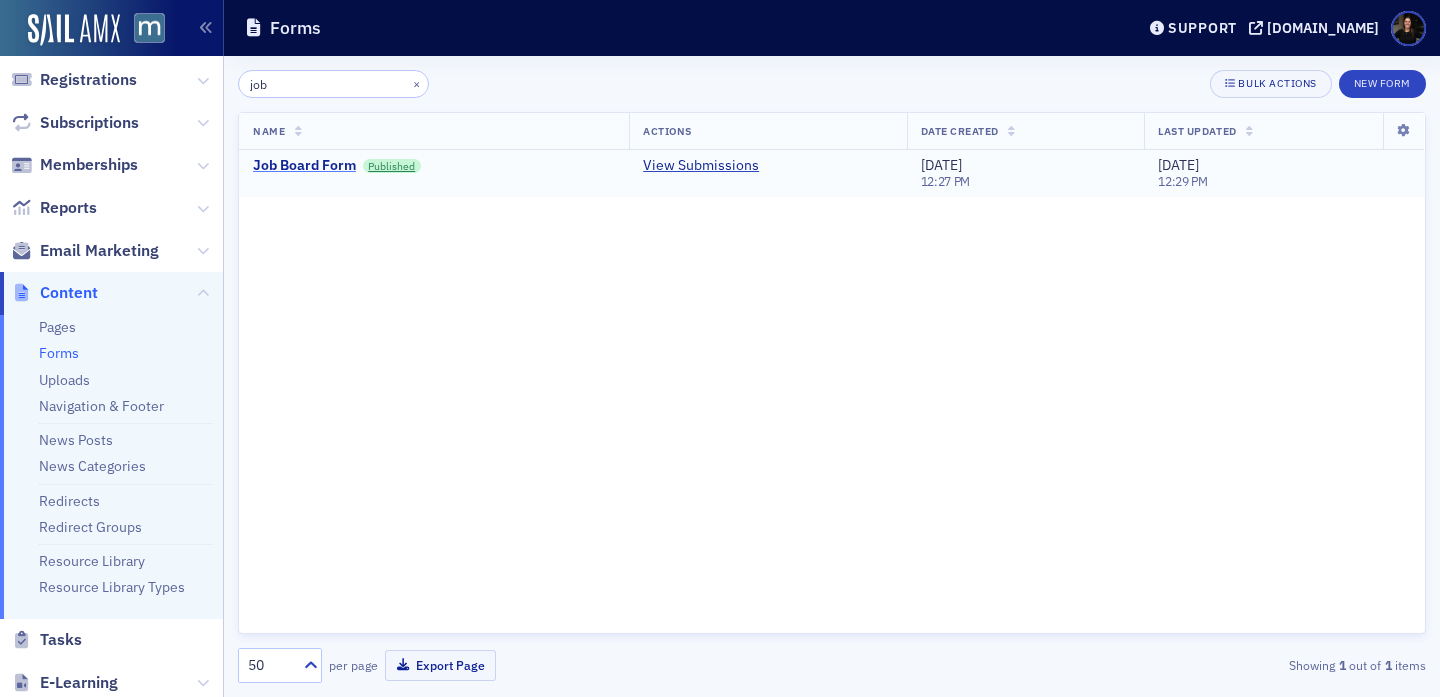 click on "Job Board Form" 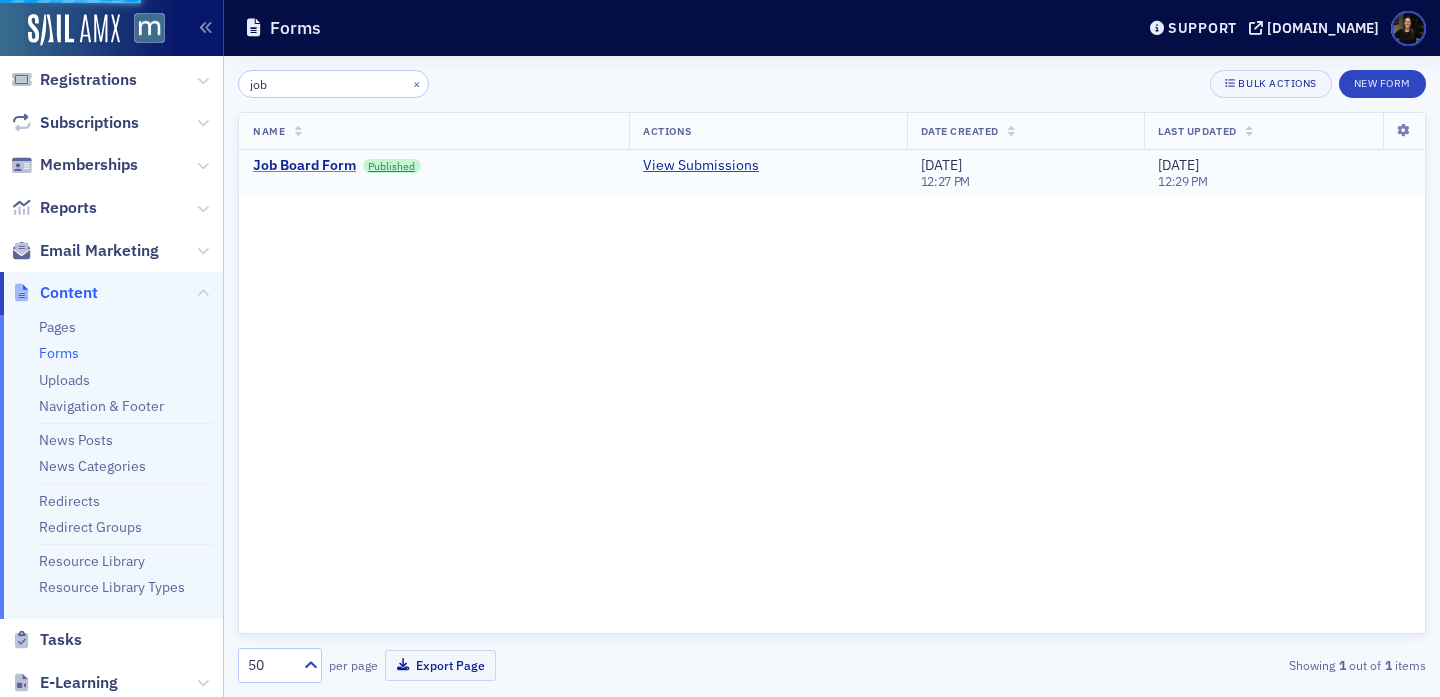 click on "Job Board Form" 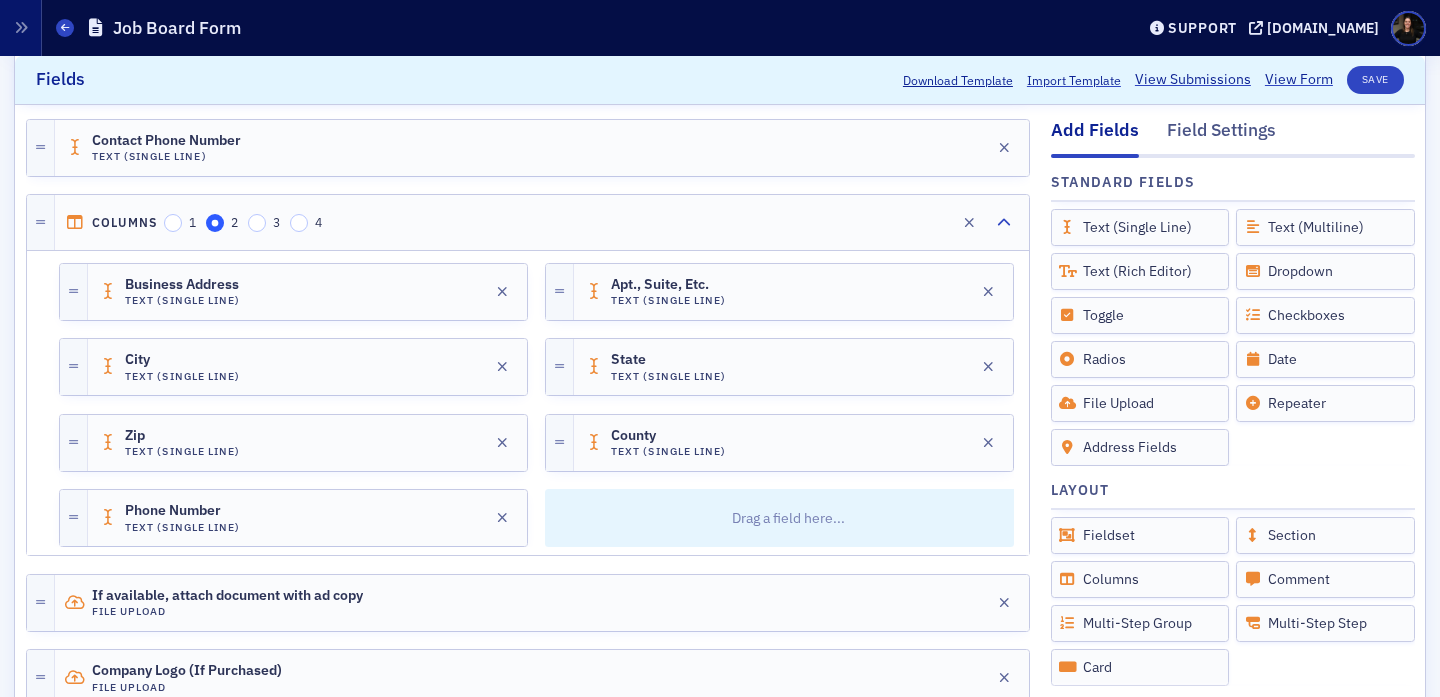 scroll, scrollTop: 810, scrollLeft: 0, axis: vertical 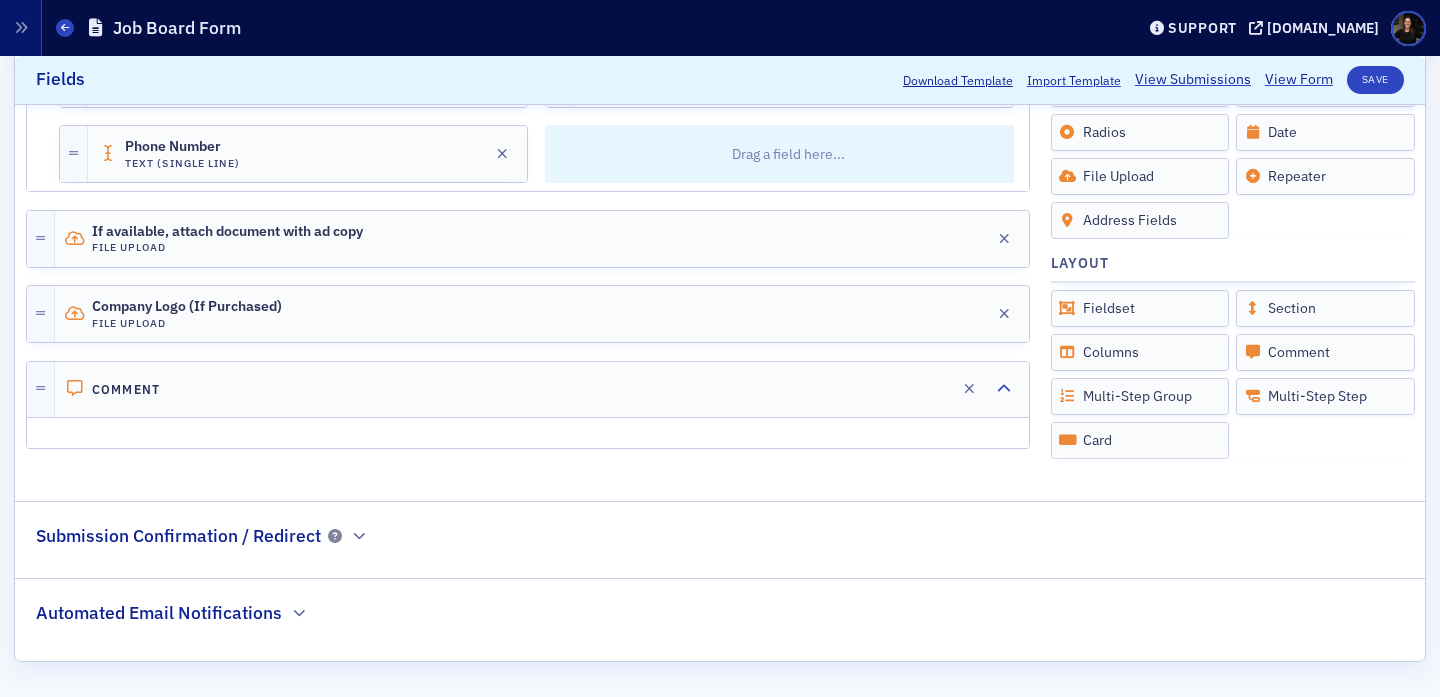 click on "Automated Email Notifications" 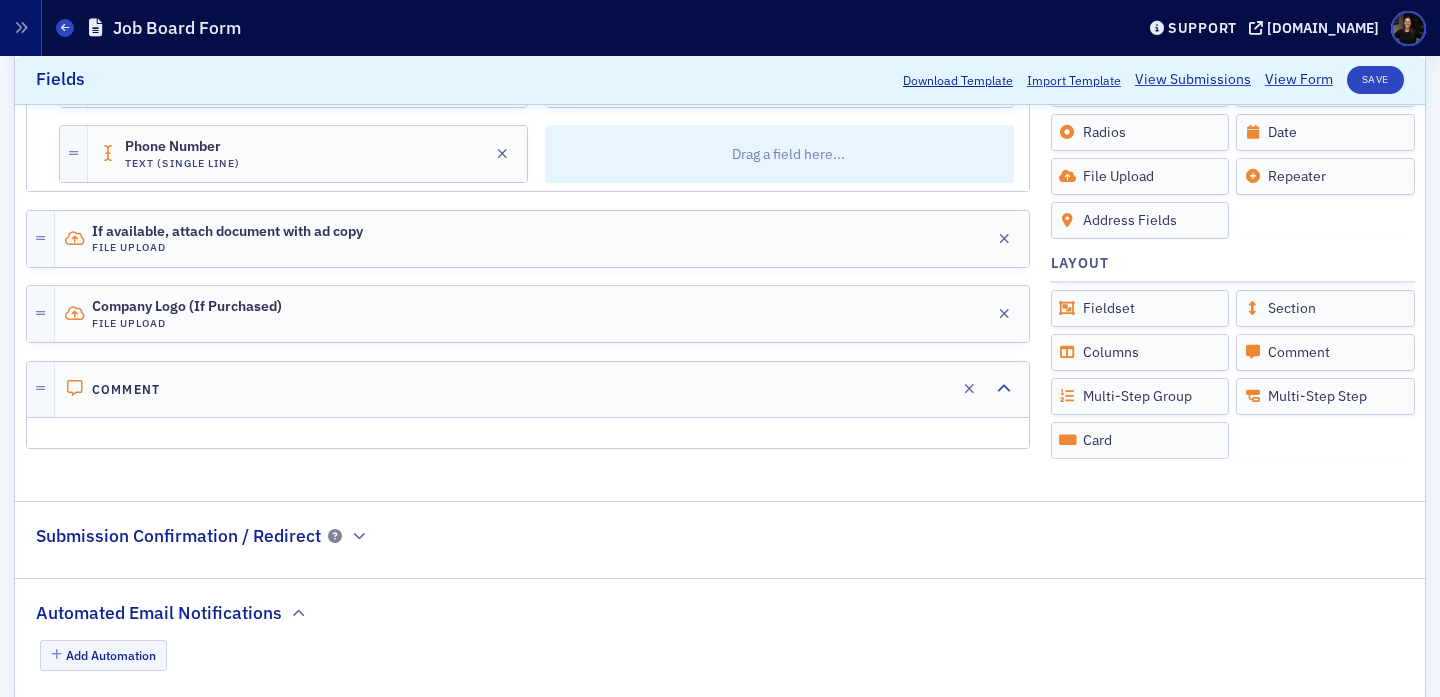 scroll, scrollTop: 858, scrollLeft: 0, axis: vertical 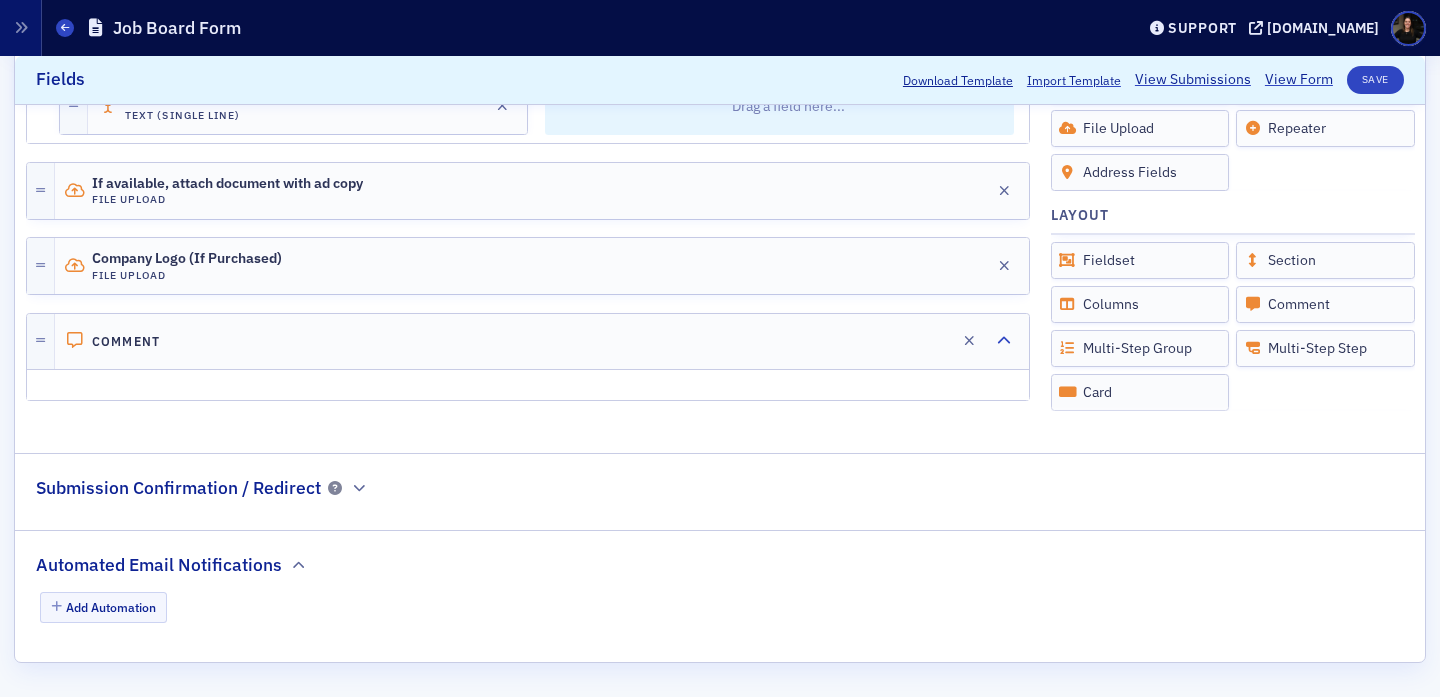 click on "Automated Email Notifications" 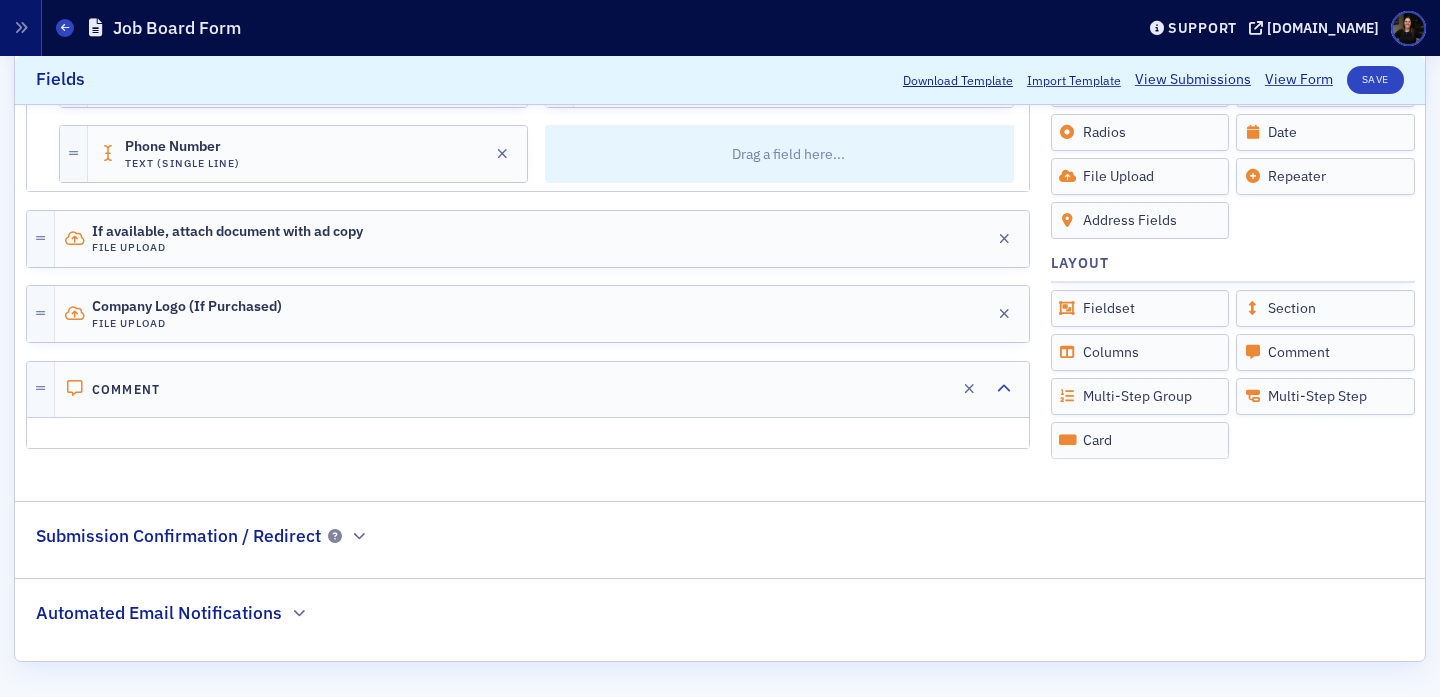 click on "Submission Confirmation / Redirect" 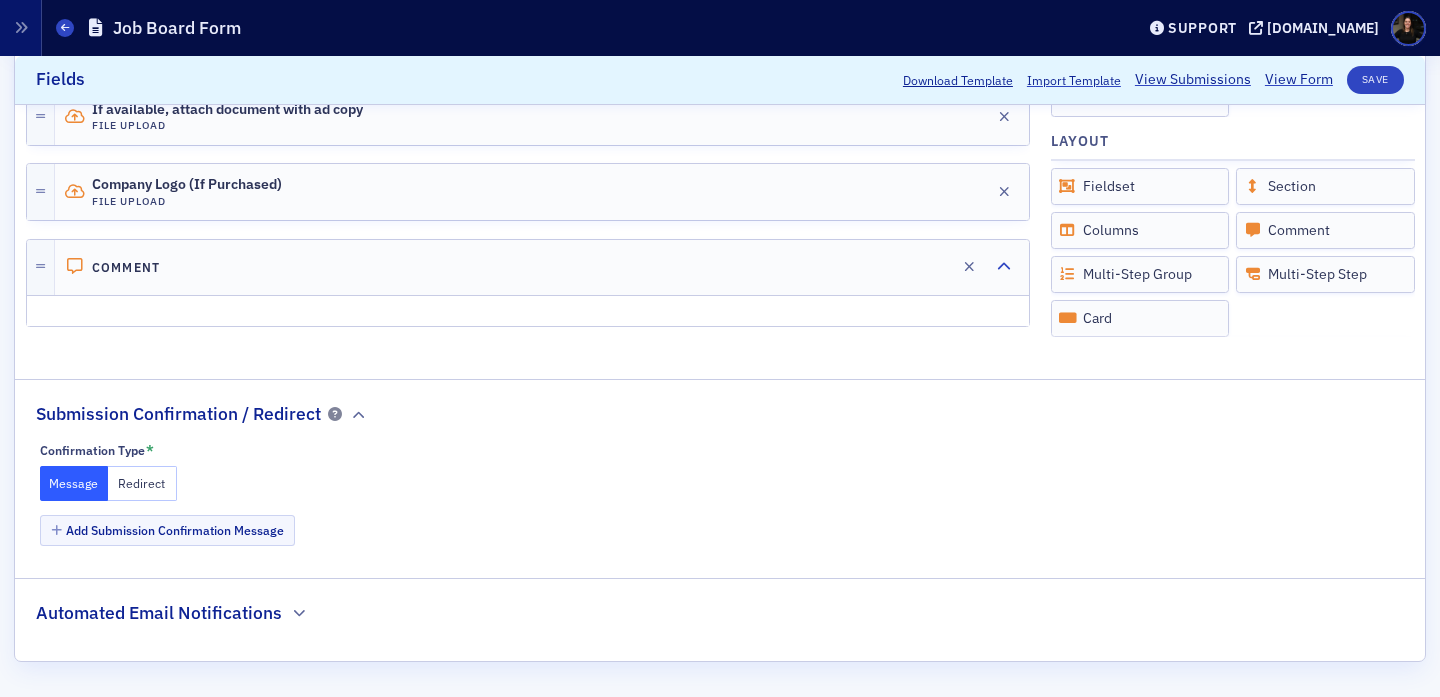 scroll, scrollTop: 927, scrollLeft: 0, axis: vertical 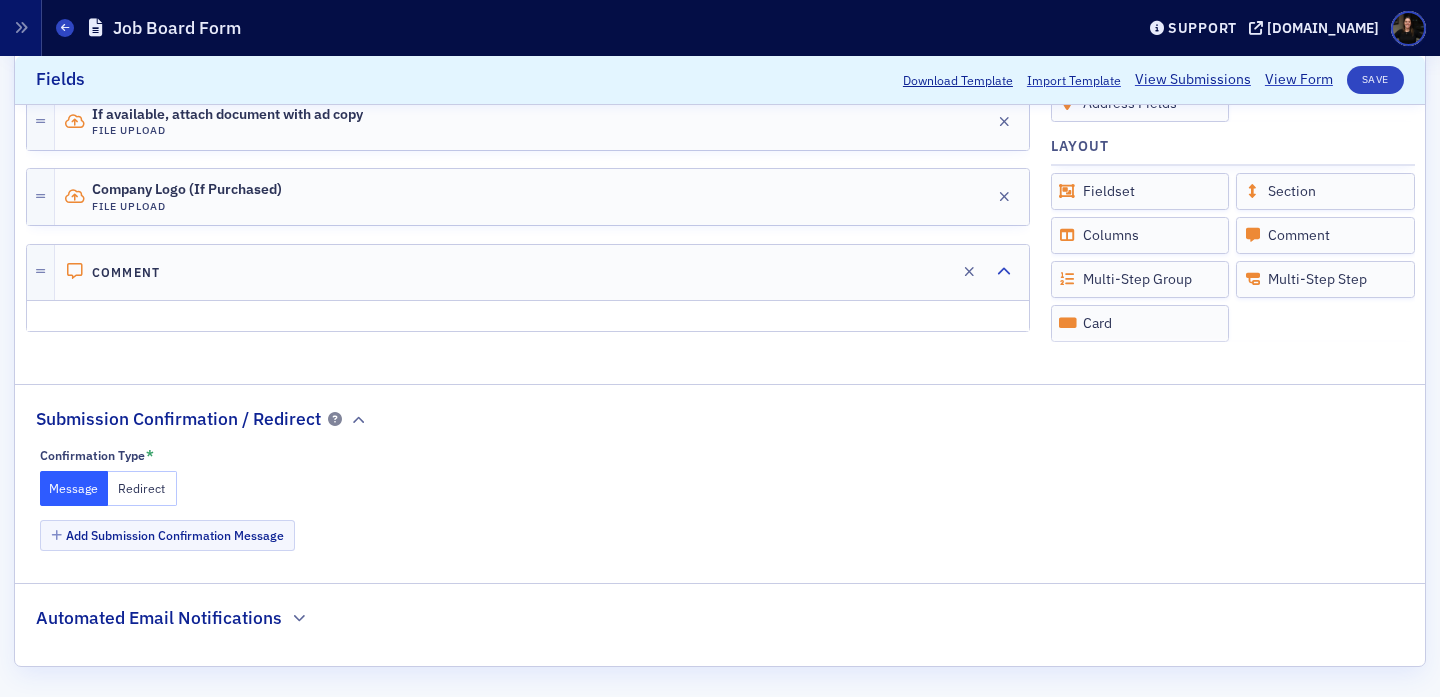 click on "Automated Email Notifications" 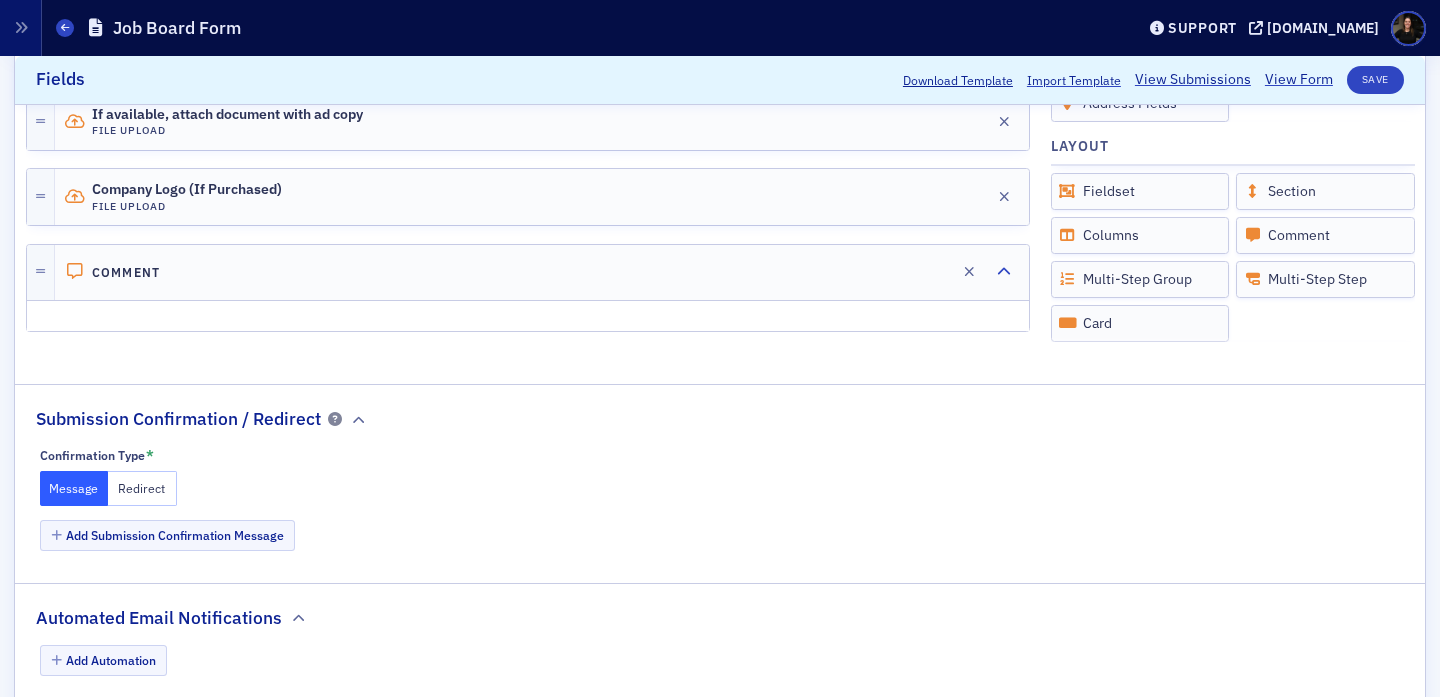 scroll, scrollTop: 981, scrollLeft: 0, axis: vertical 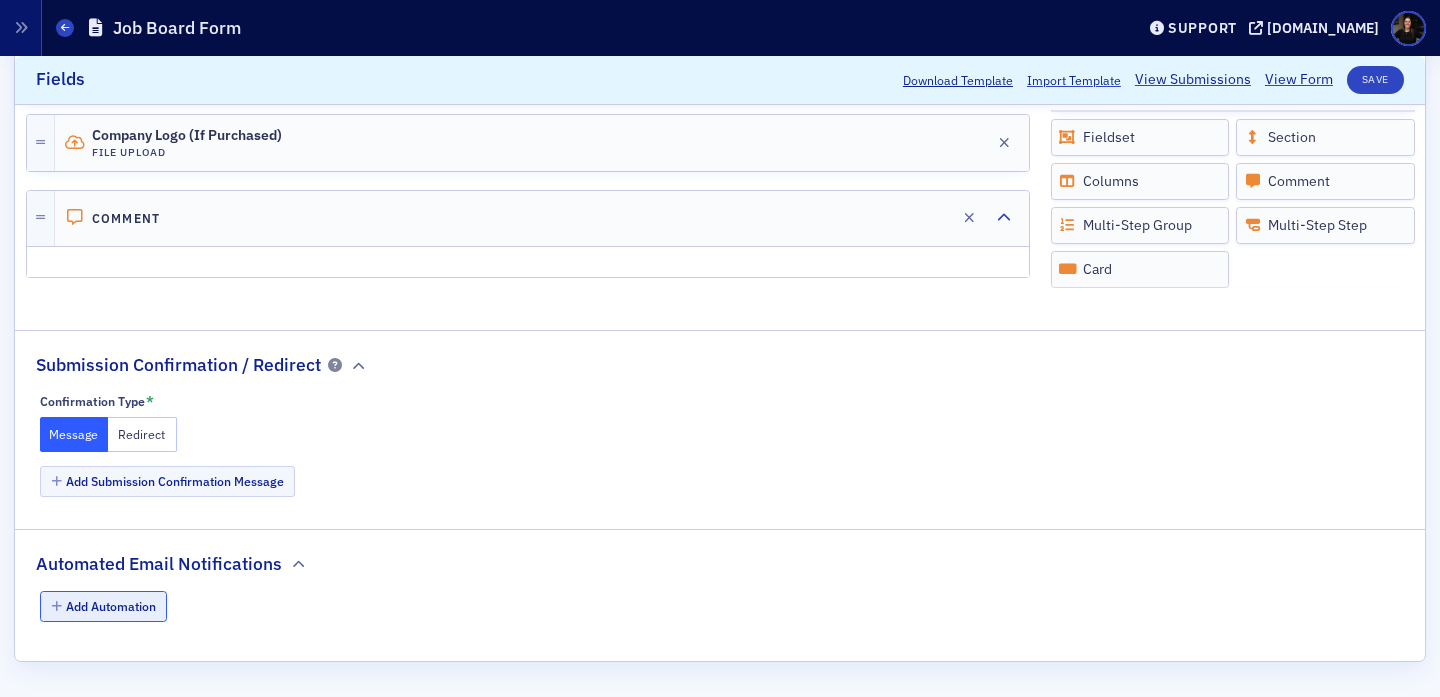 click on "Add Automation" 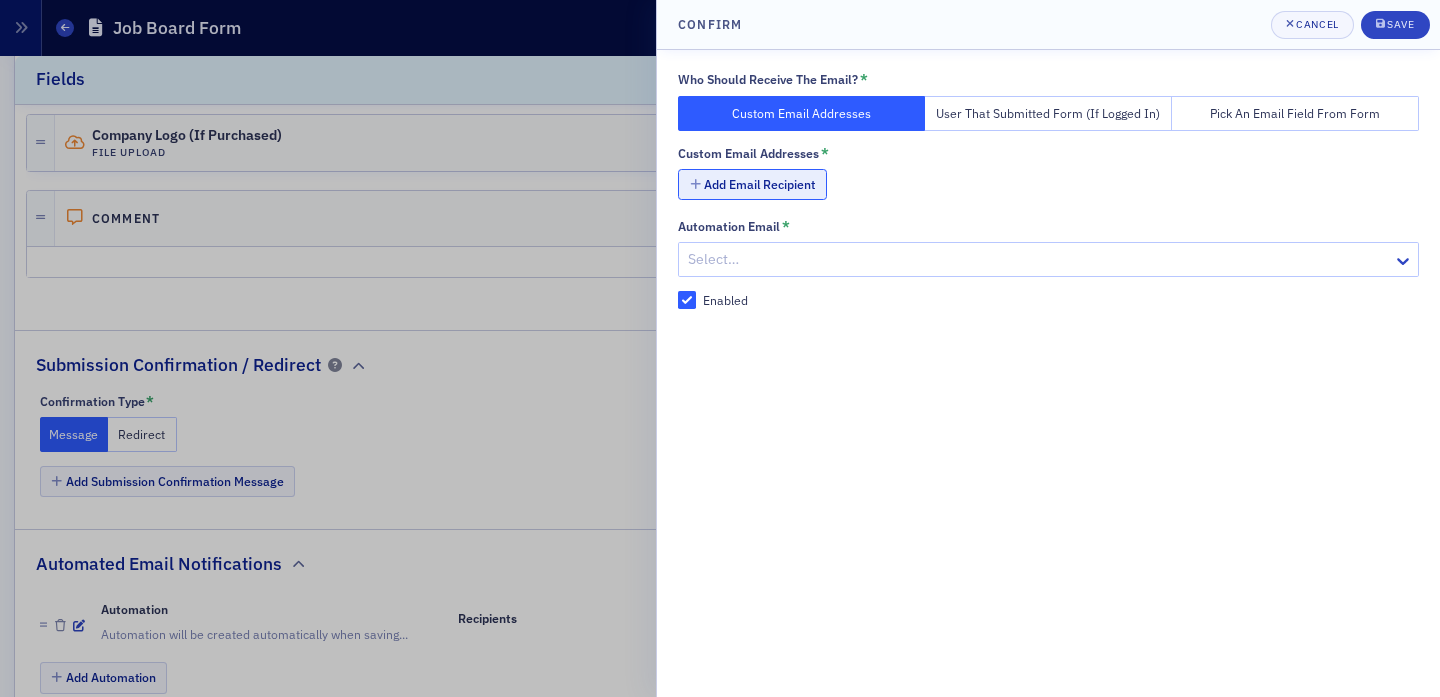 click on "Add Email Recipient" at bounding box center (752, 184) 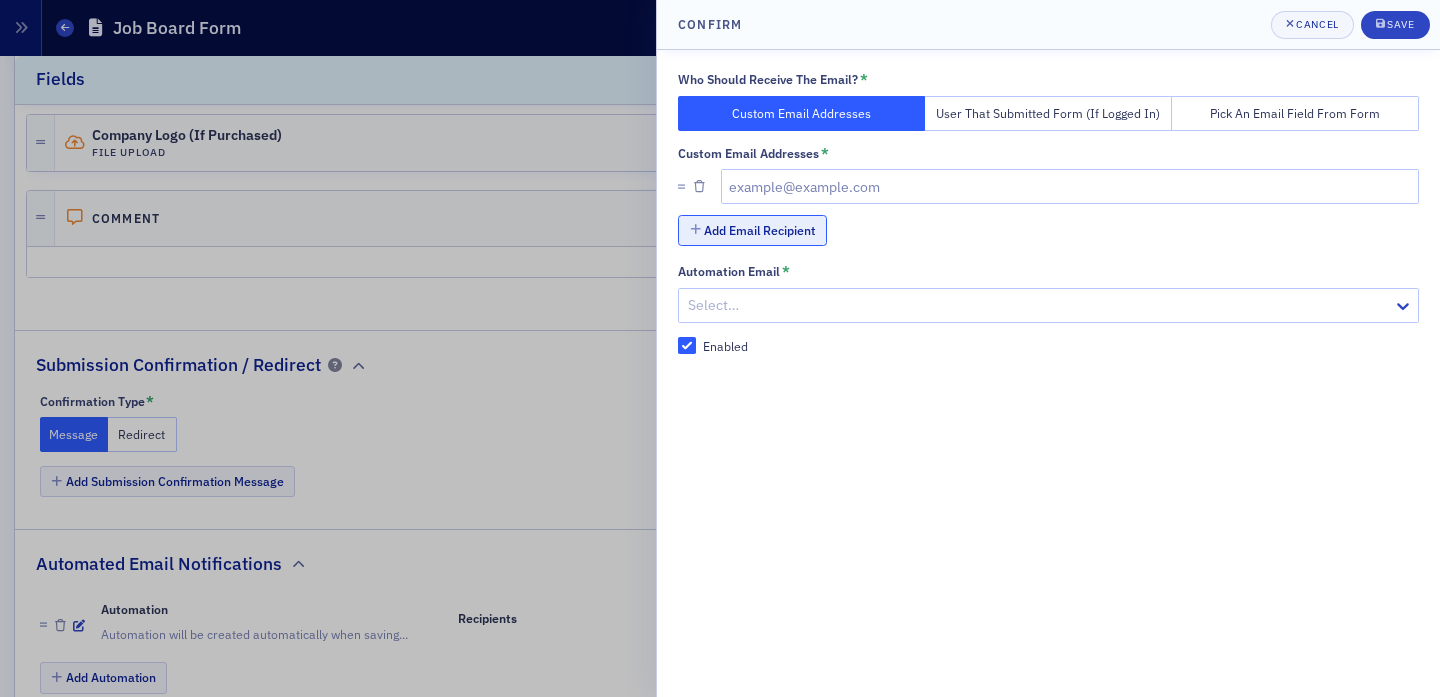 type 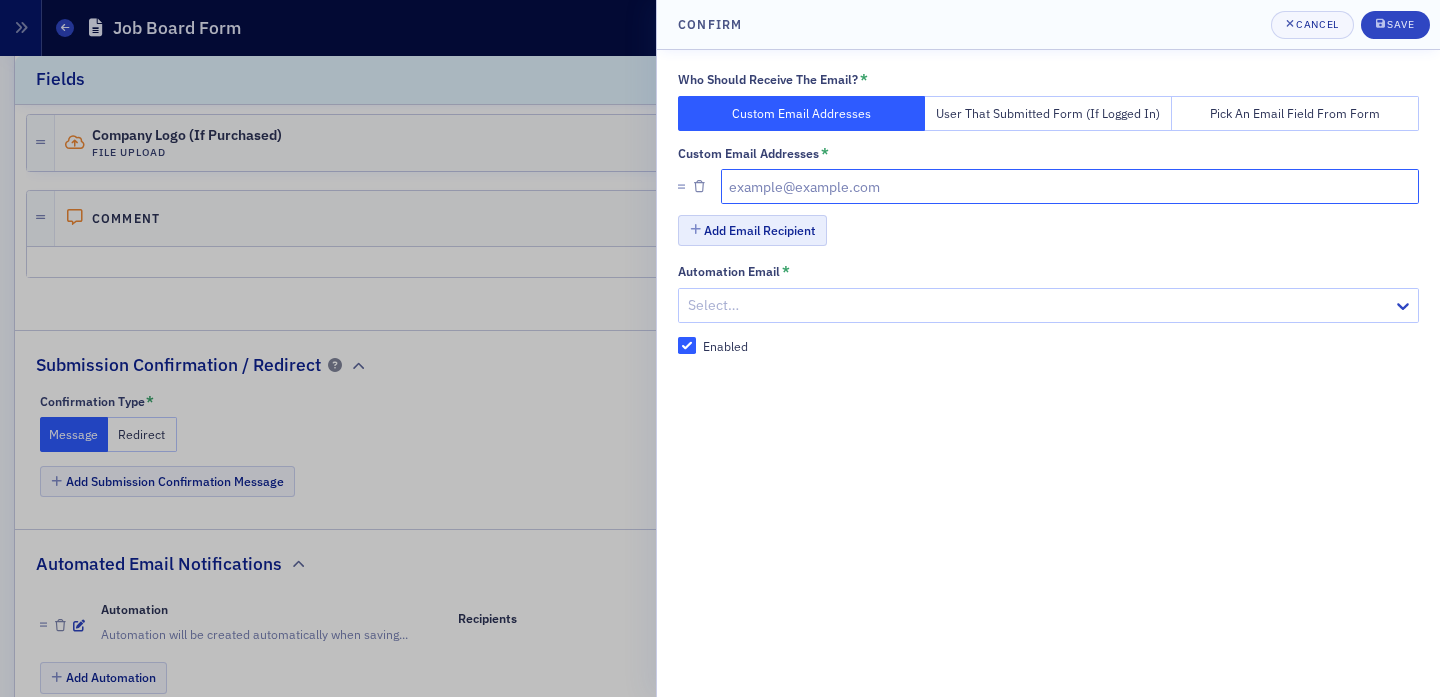 click at bounding box center (1070, 186) 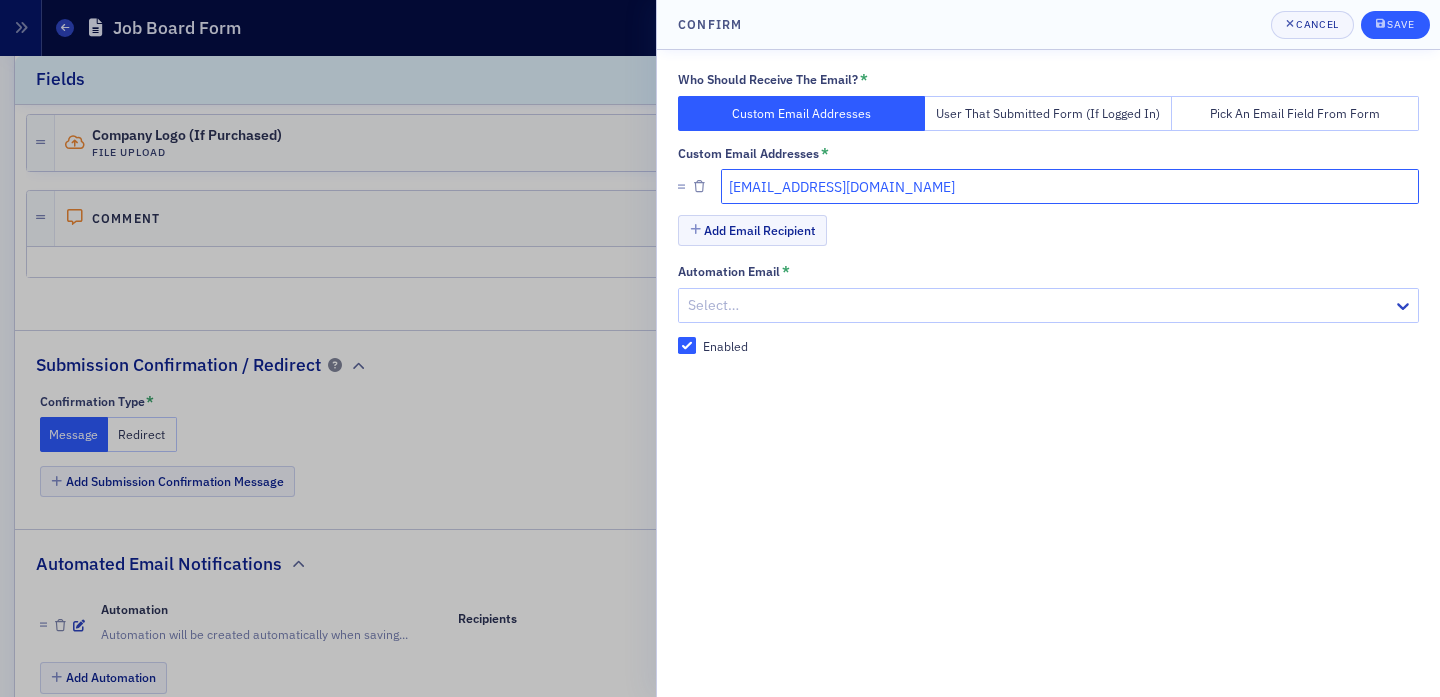 type on "team@macpa.org" 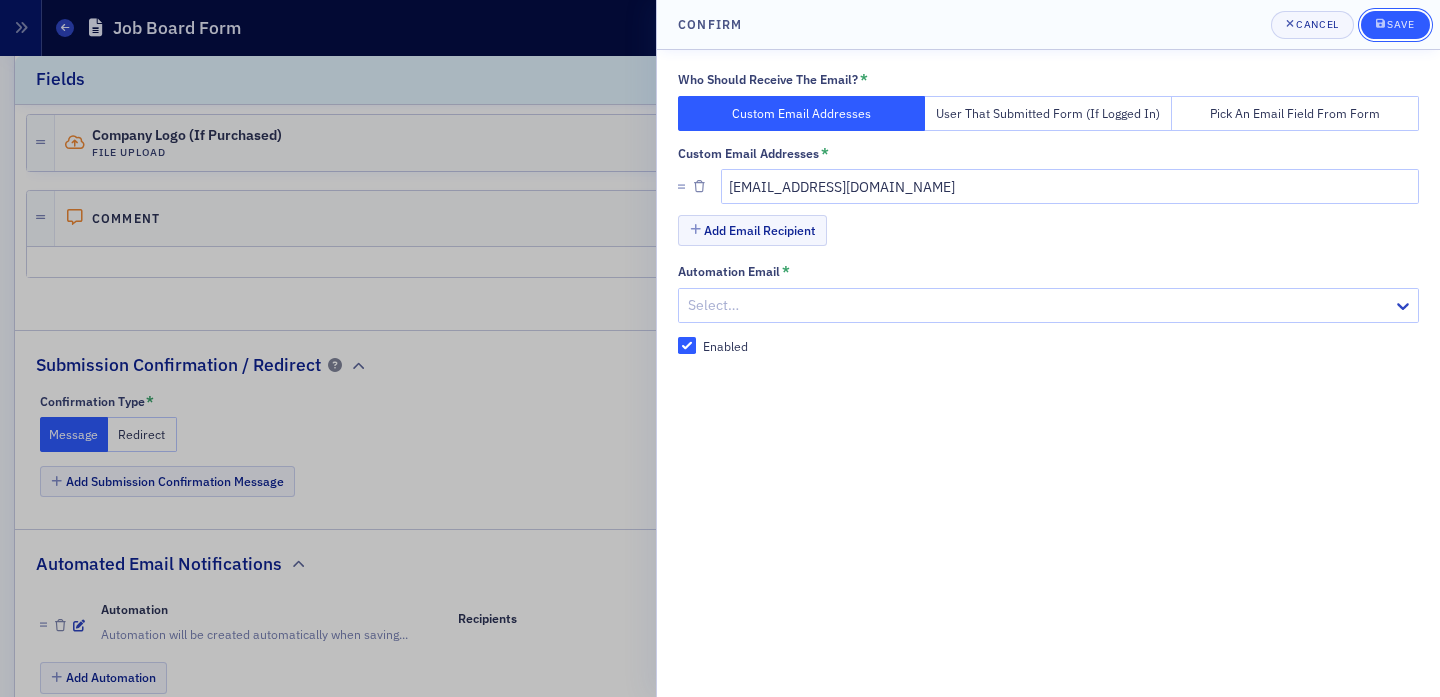 click on "Save" at bounding box center (1400, 24) 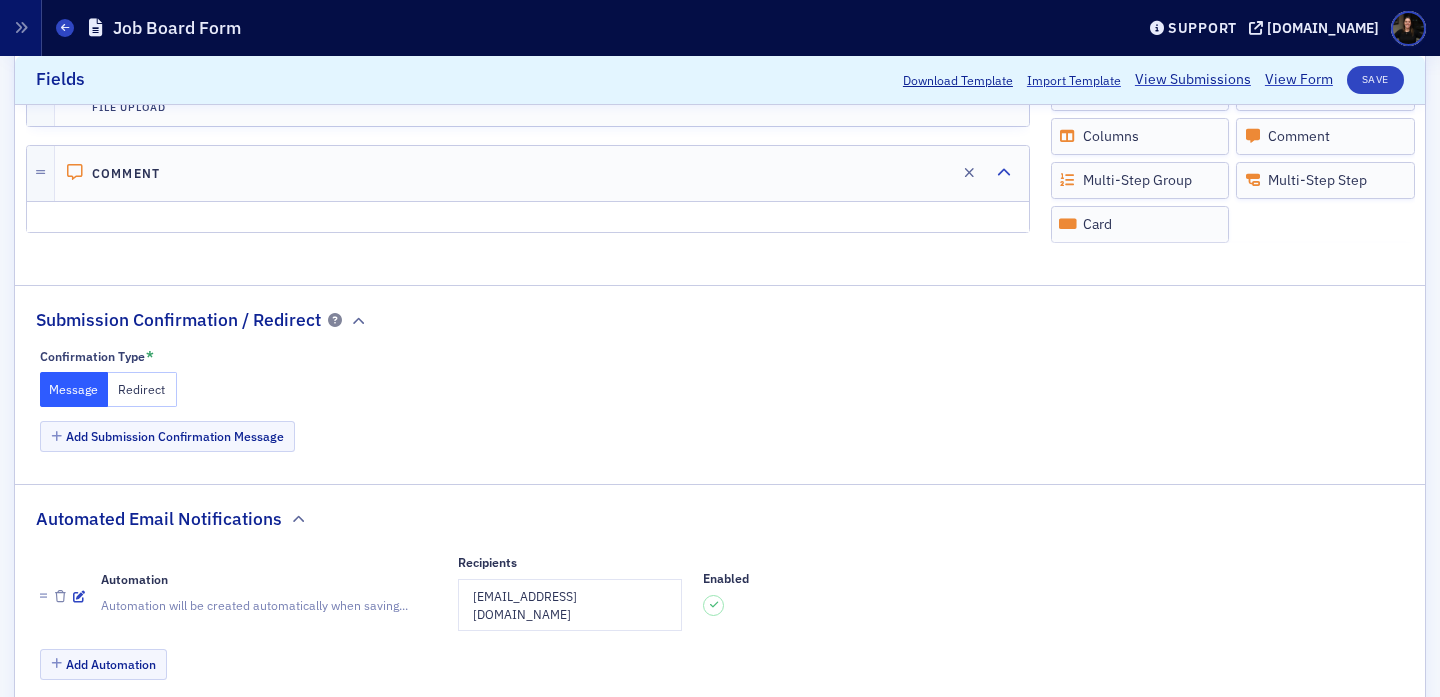 scroll, scrollTop: 1065, scrollLeft: 0, axis: vertical 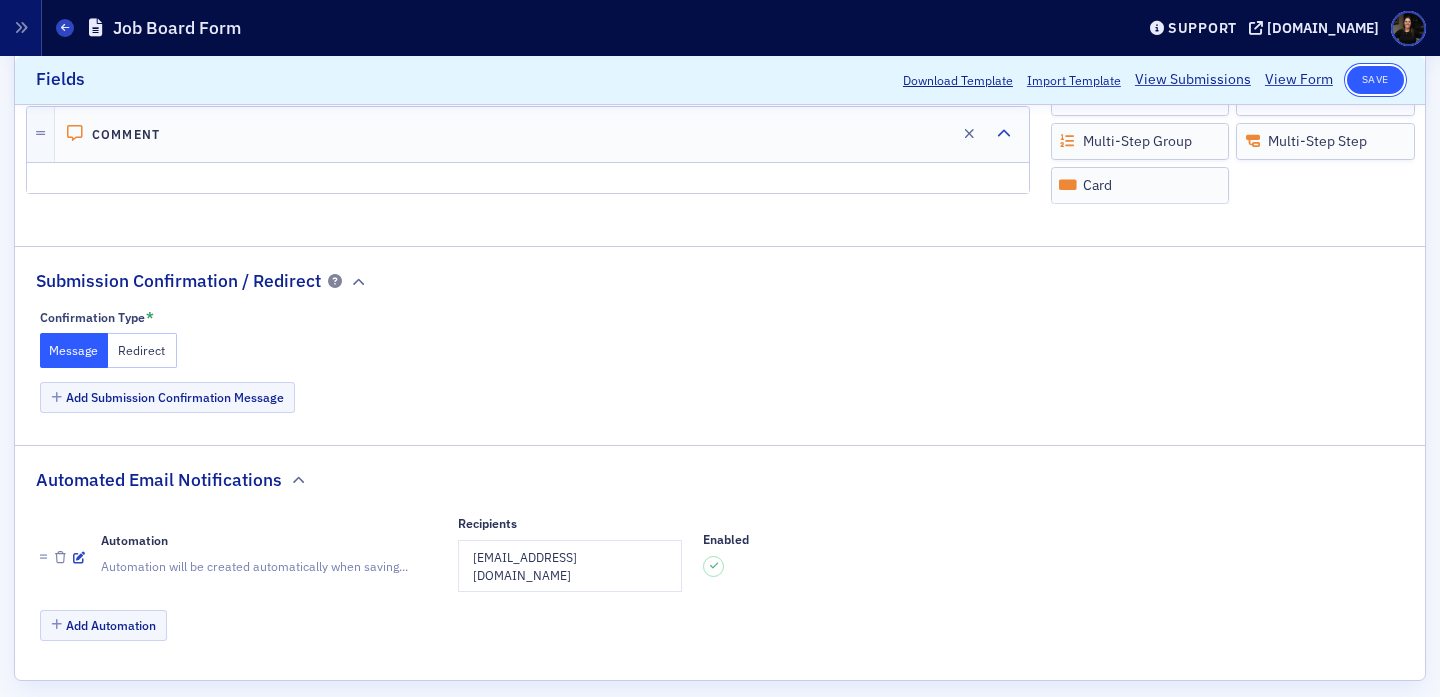 click on "Save" 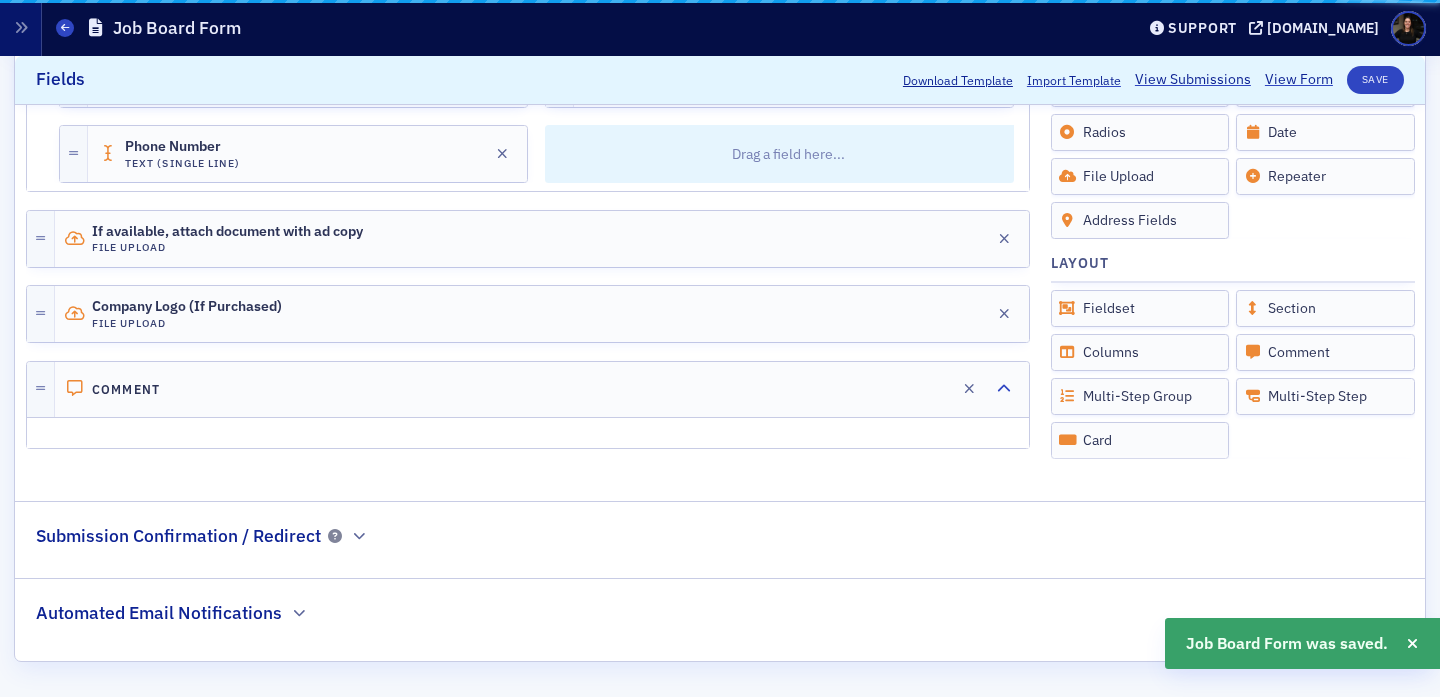 scroll, scrollTop: 810, scrollLeft: 0, axis: vertical 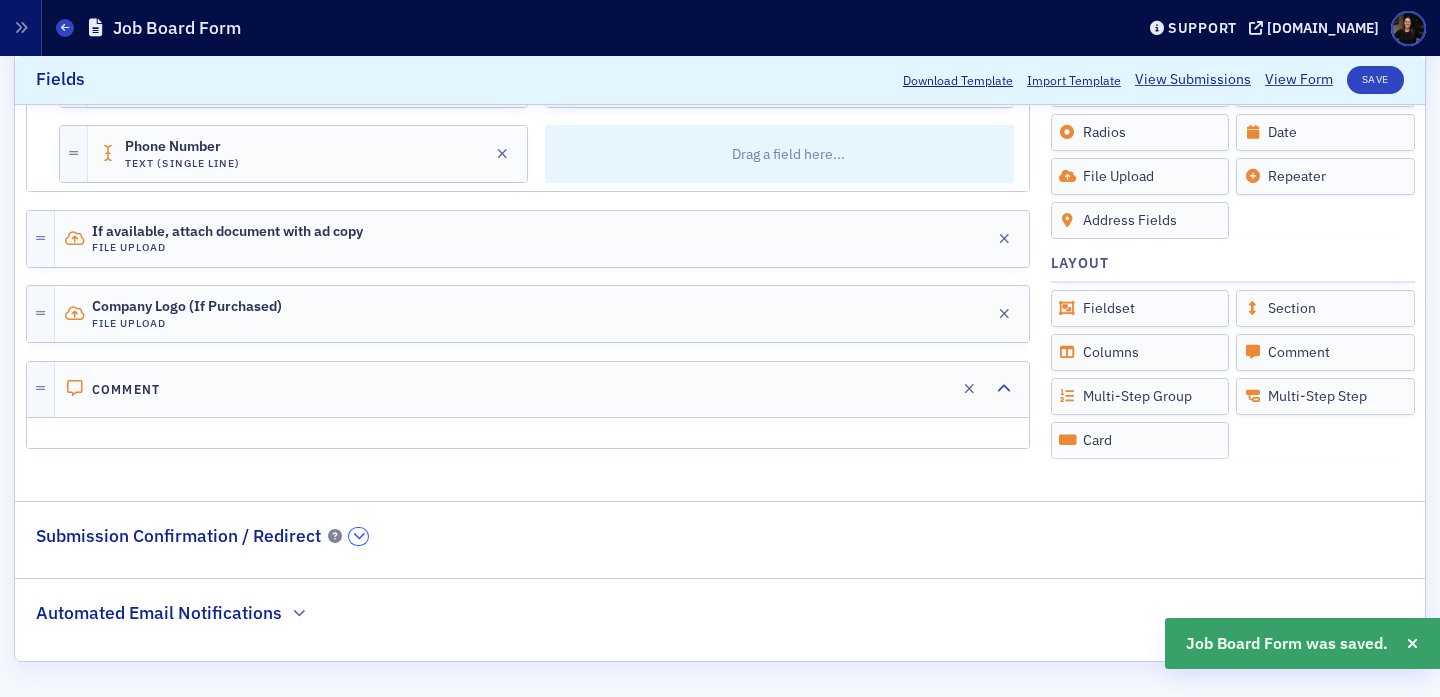 click 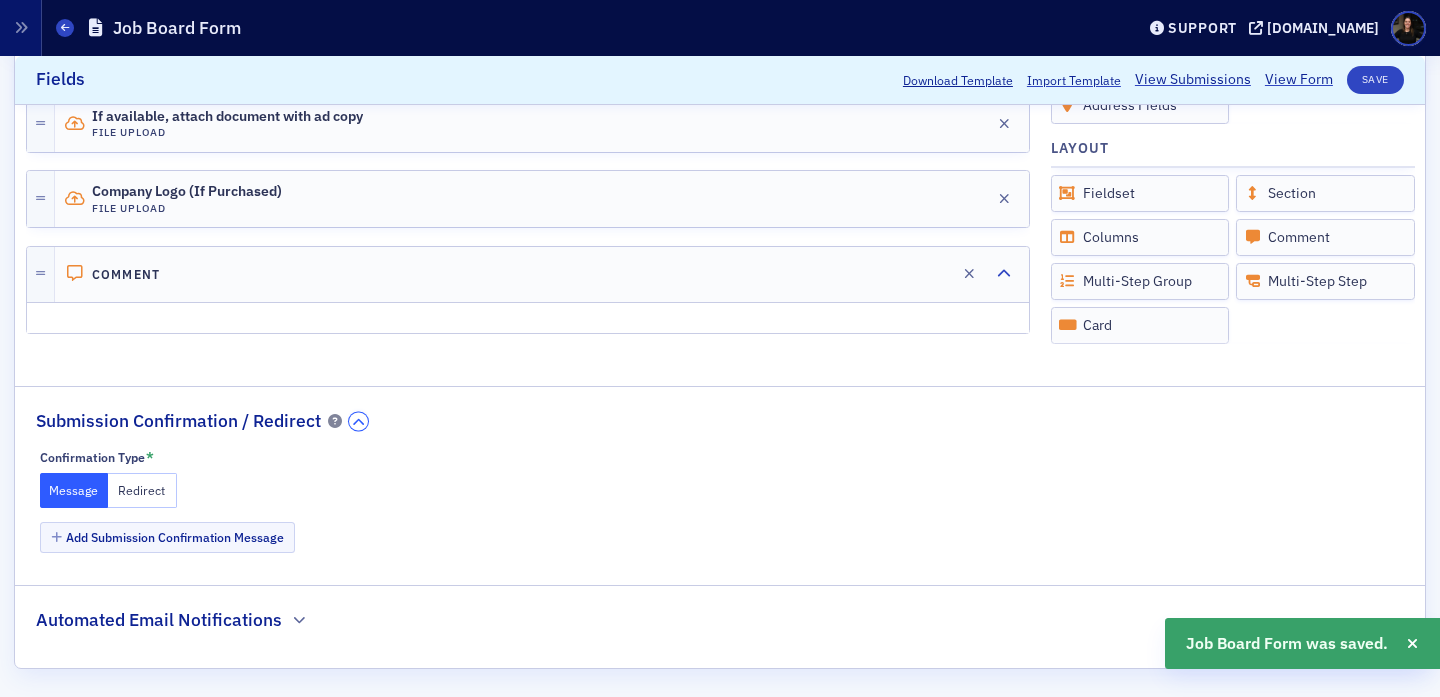 scroll, scrollTop: 927, scrollLeft: 0, axis: vertical 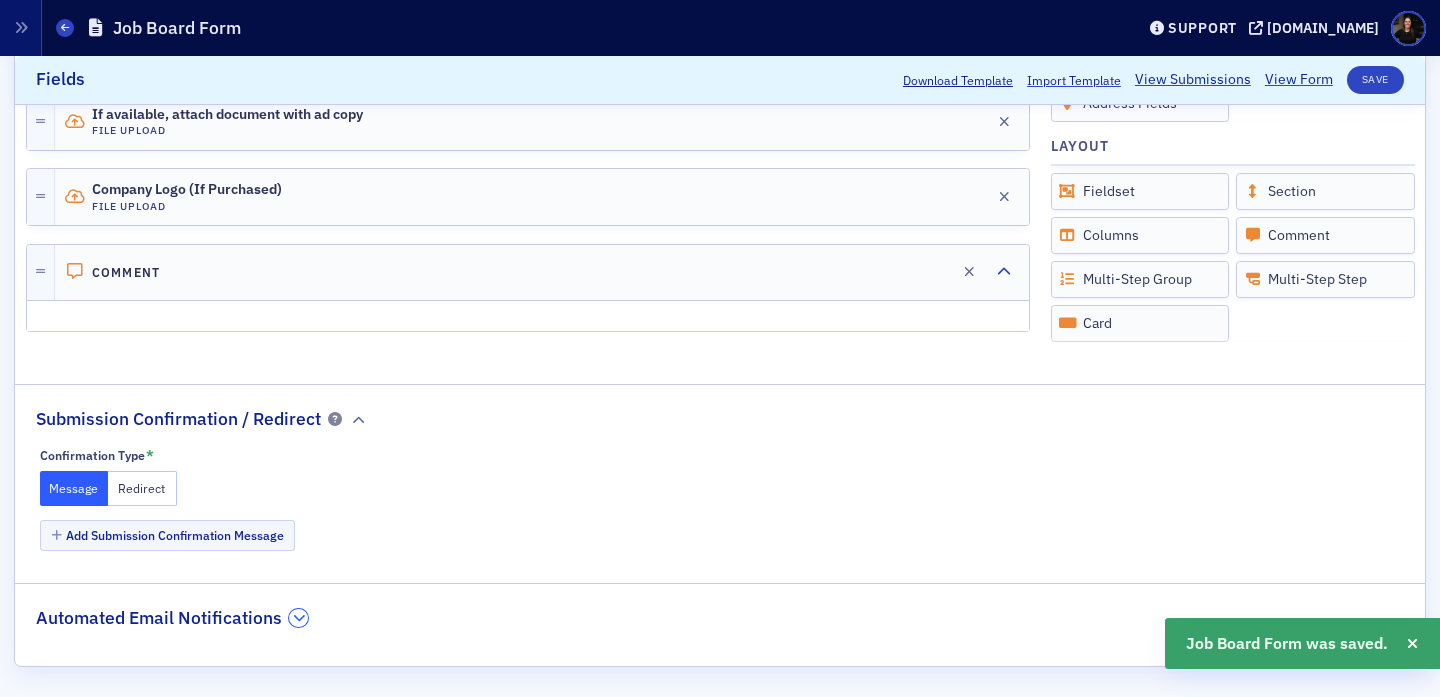 click on "Automated Email Notifications" 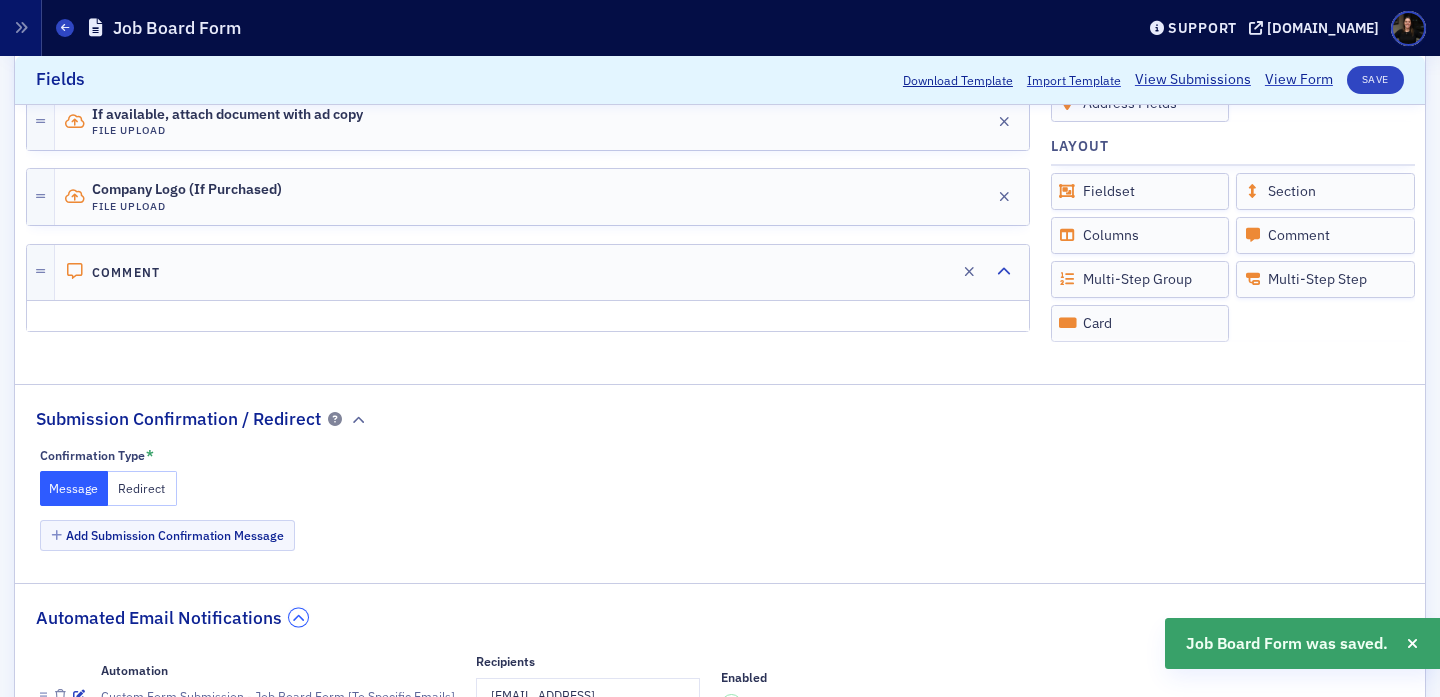scroll, scrollTop: 1065, scrollLeft: 0, axis: vertical 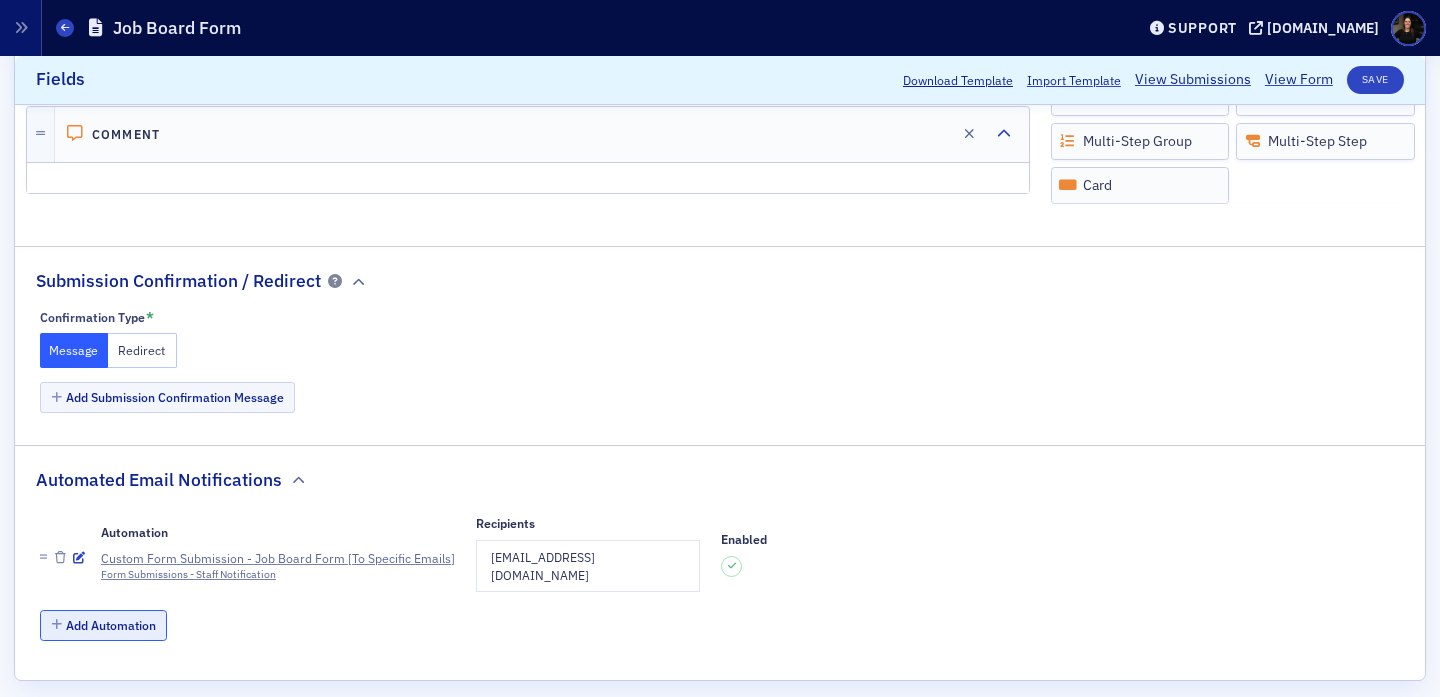click on "Add Automation" 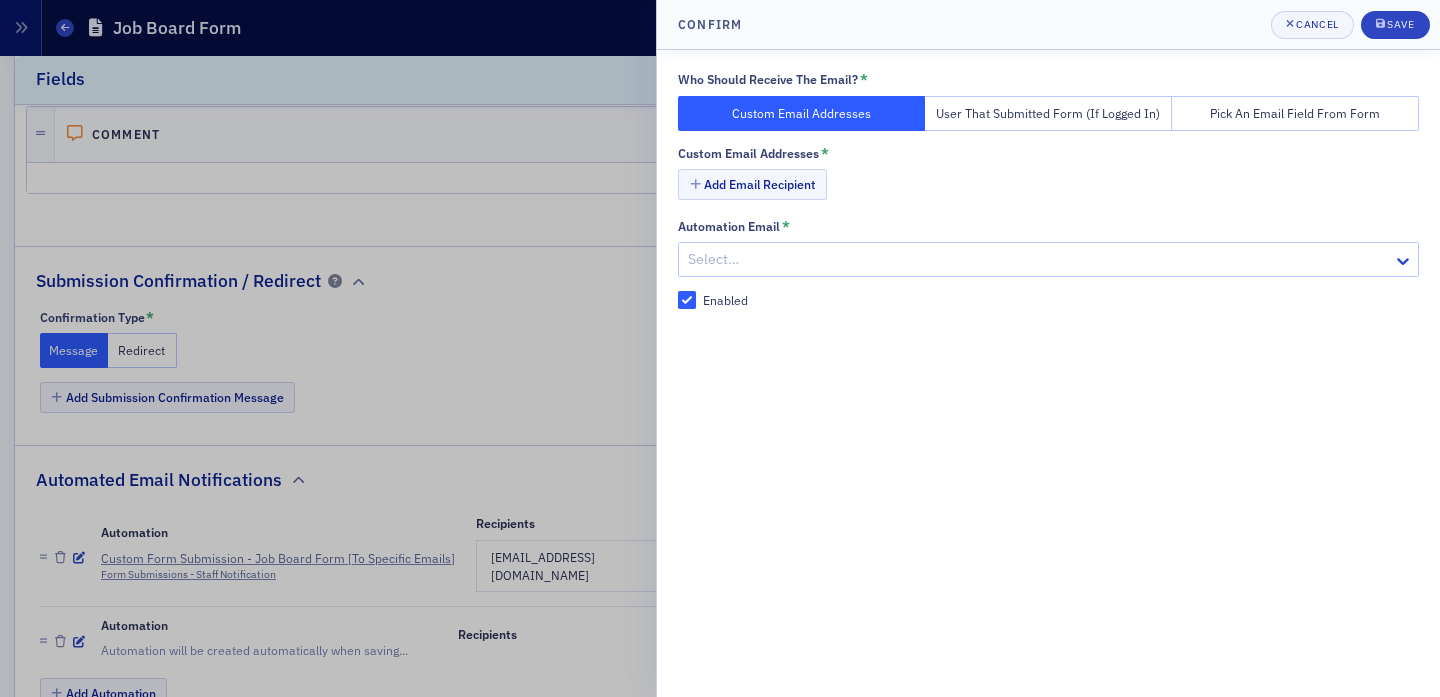 click at bounding box center (1038, 259) 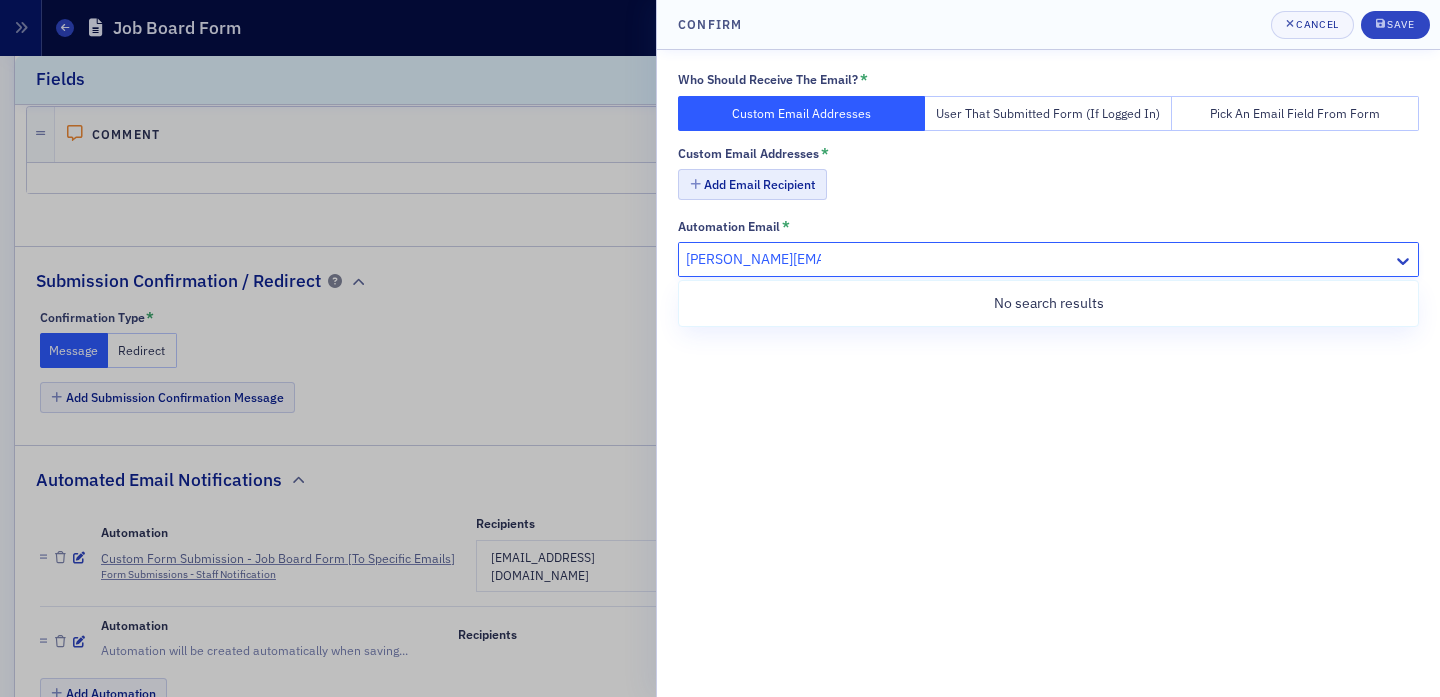 type on "michelle@macpa.org" 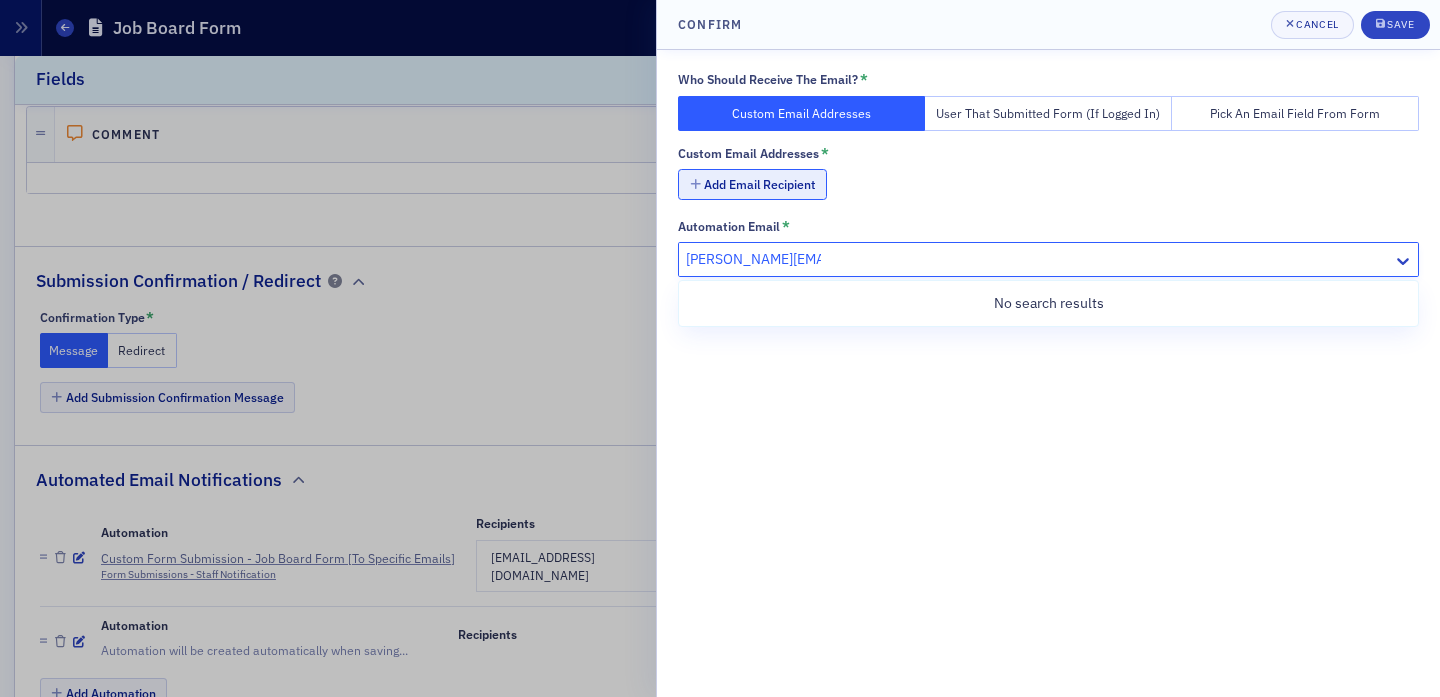 type 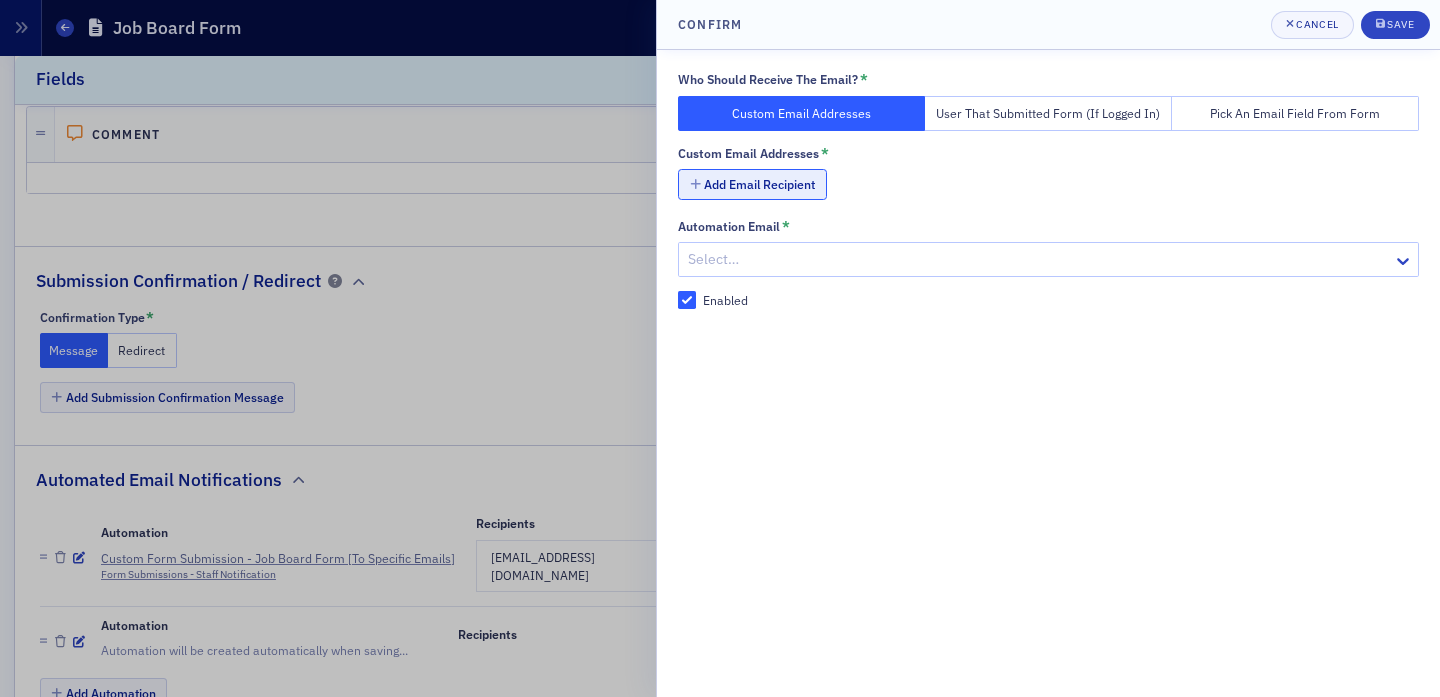 click at bounding box center (695, 185) 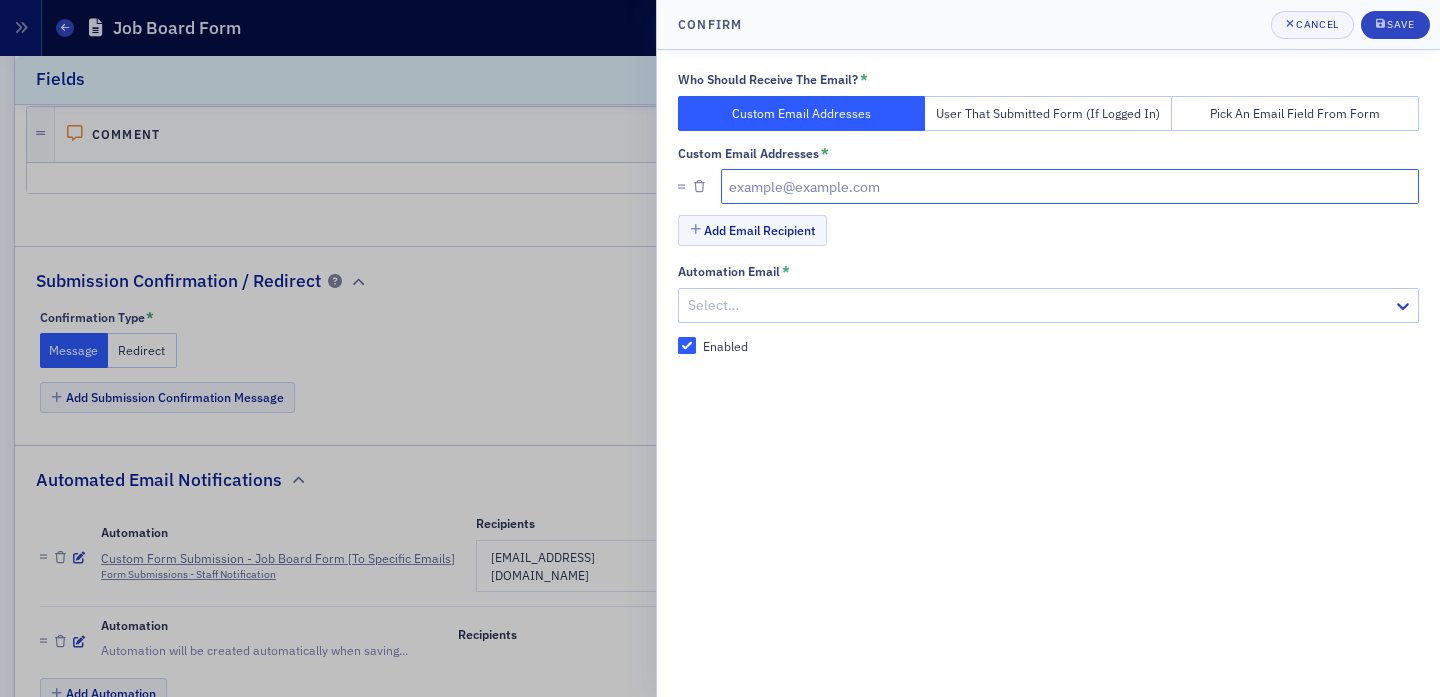 click at bounding box center (1070, 186) 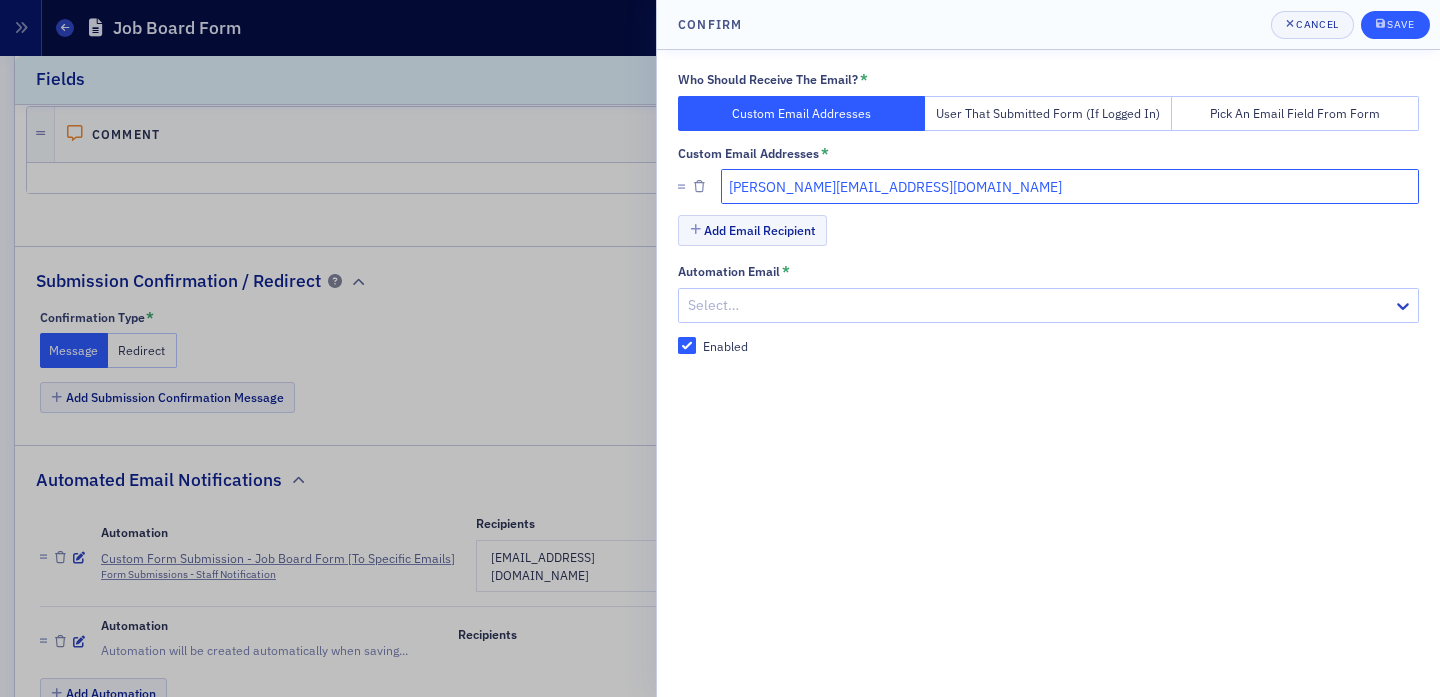 type on "michelle@macpa.org" 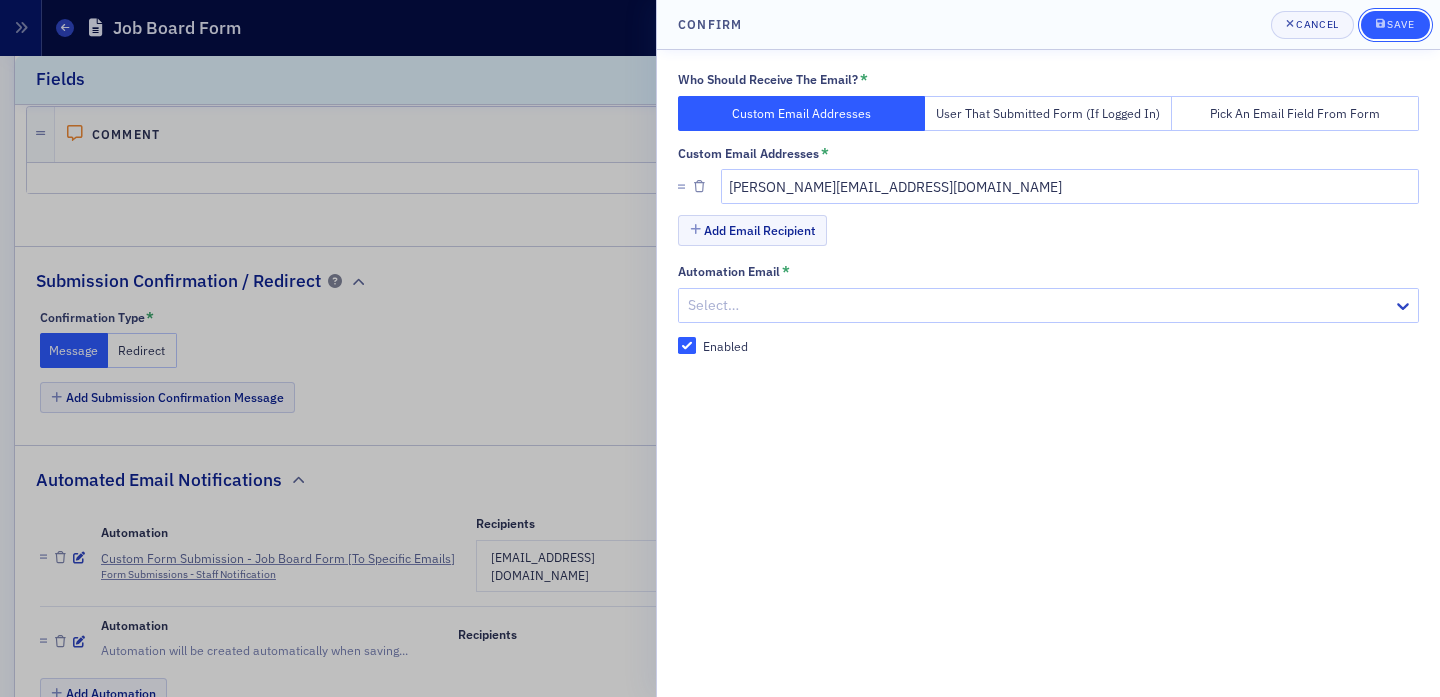 click 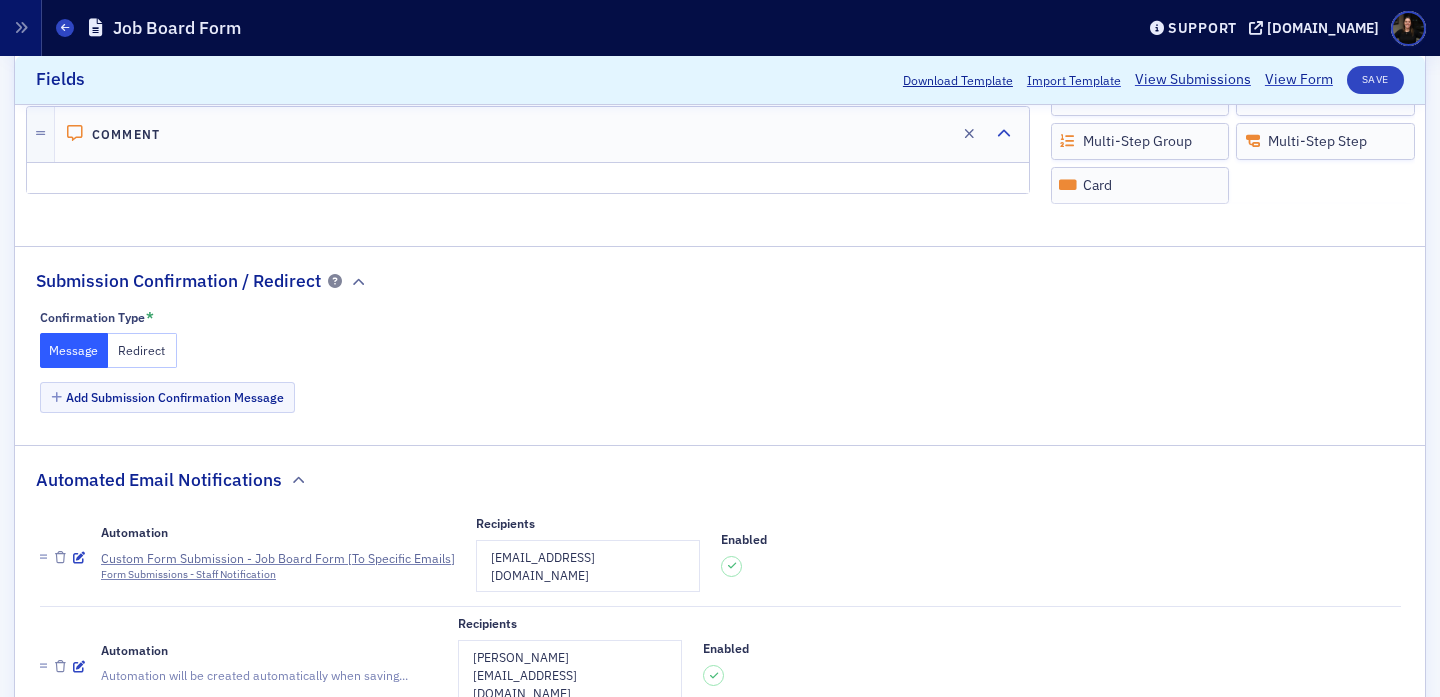 scroll, scrollTop: 1072, scrollLeft: 0, axis: vertical 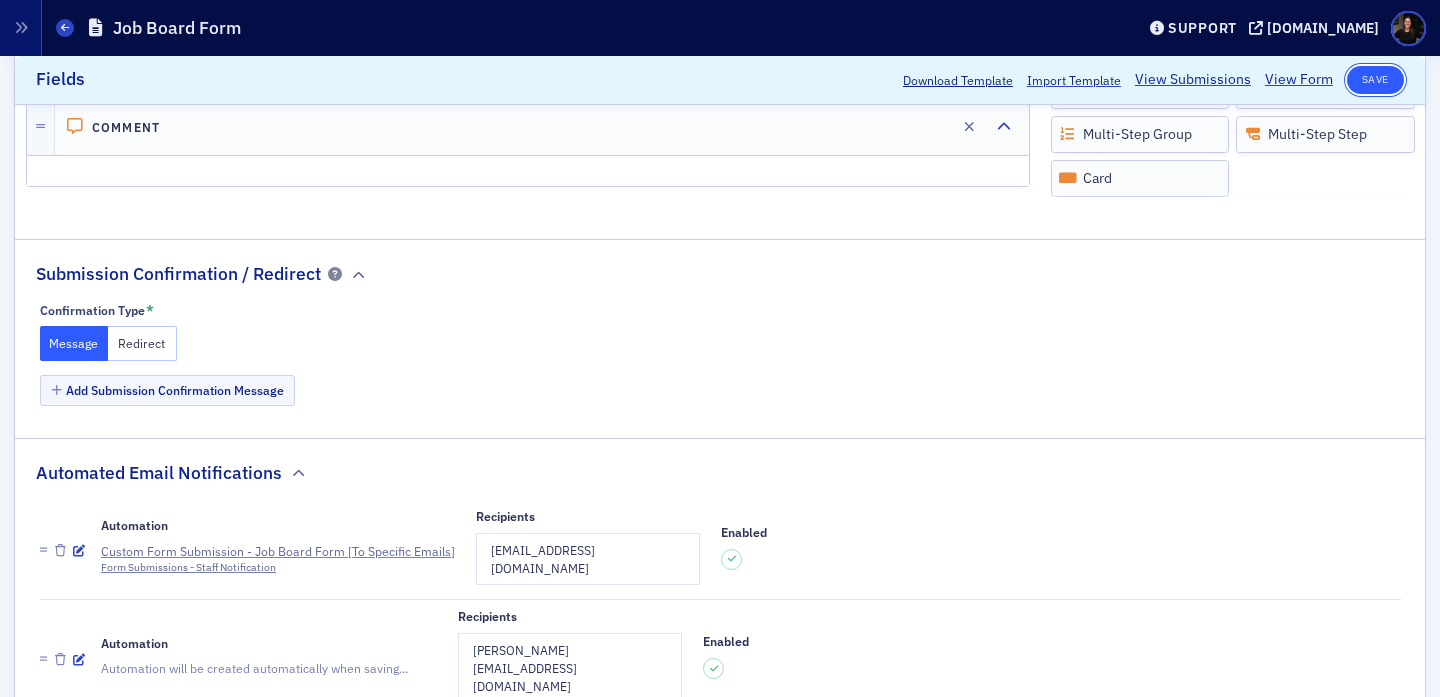 click on "Save" 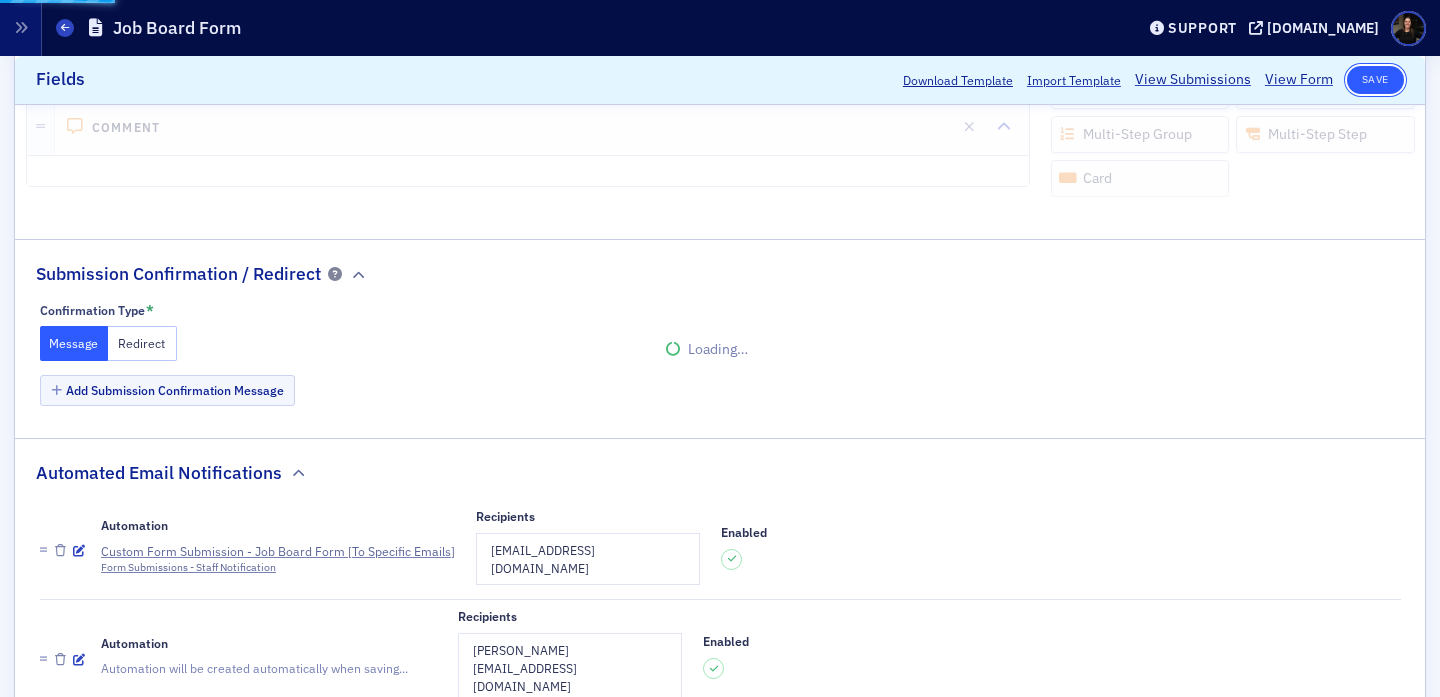 scroll, scrollTop: 1065, scrollLeft: 0, axis: vertical 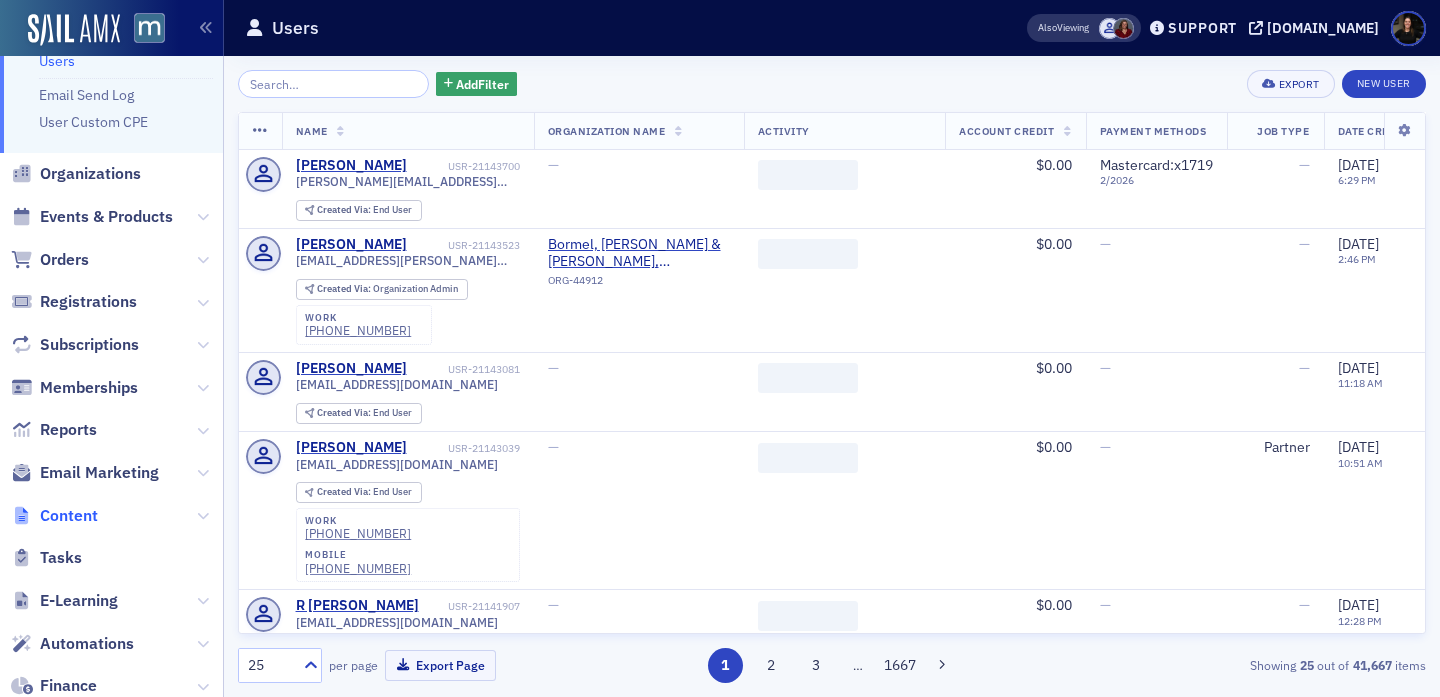 click on "Content" 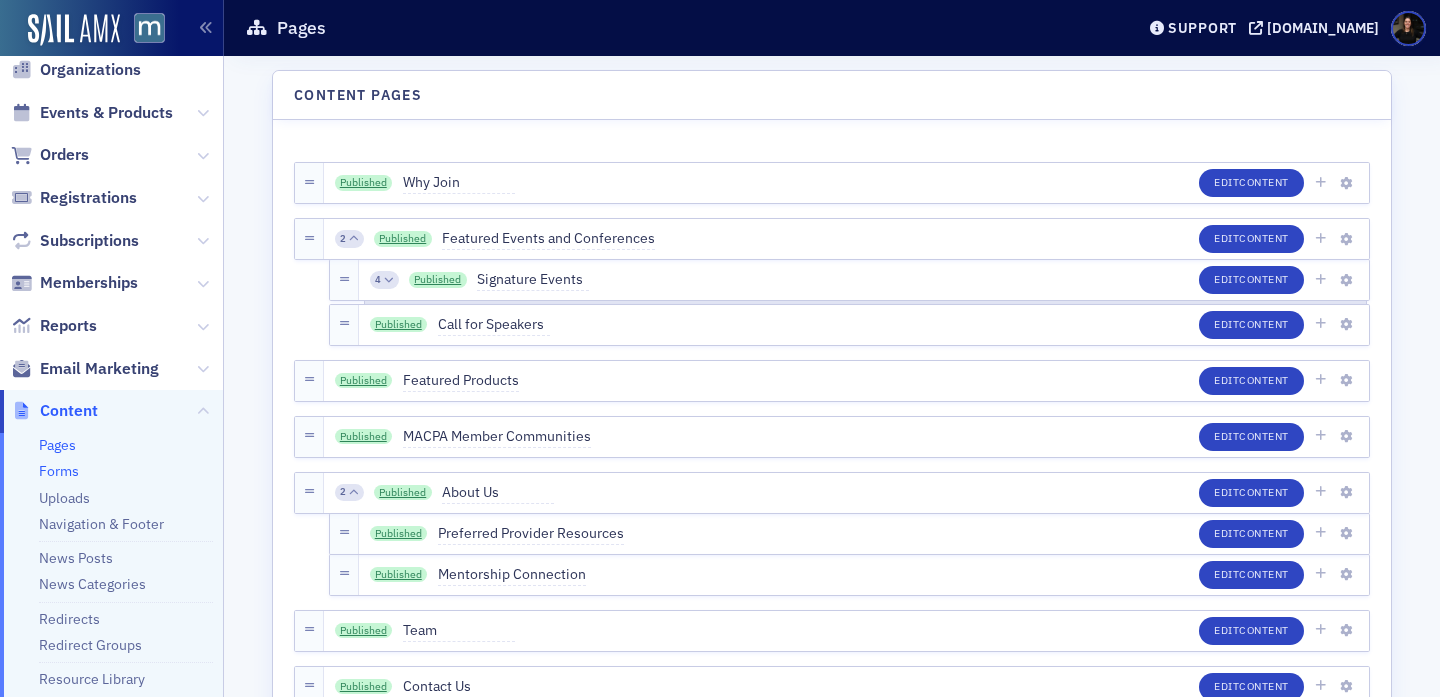 click on "Forms" 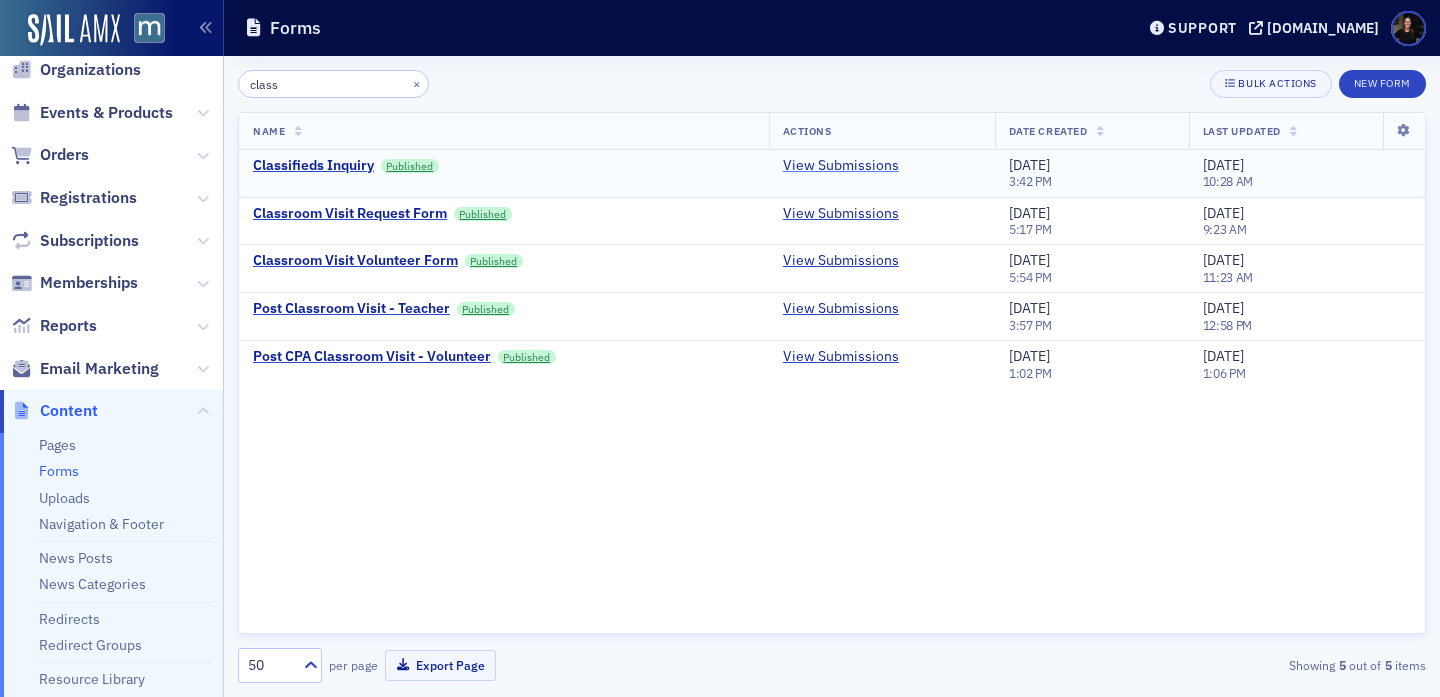type on "class" 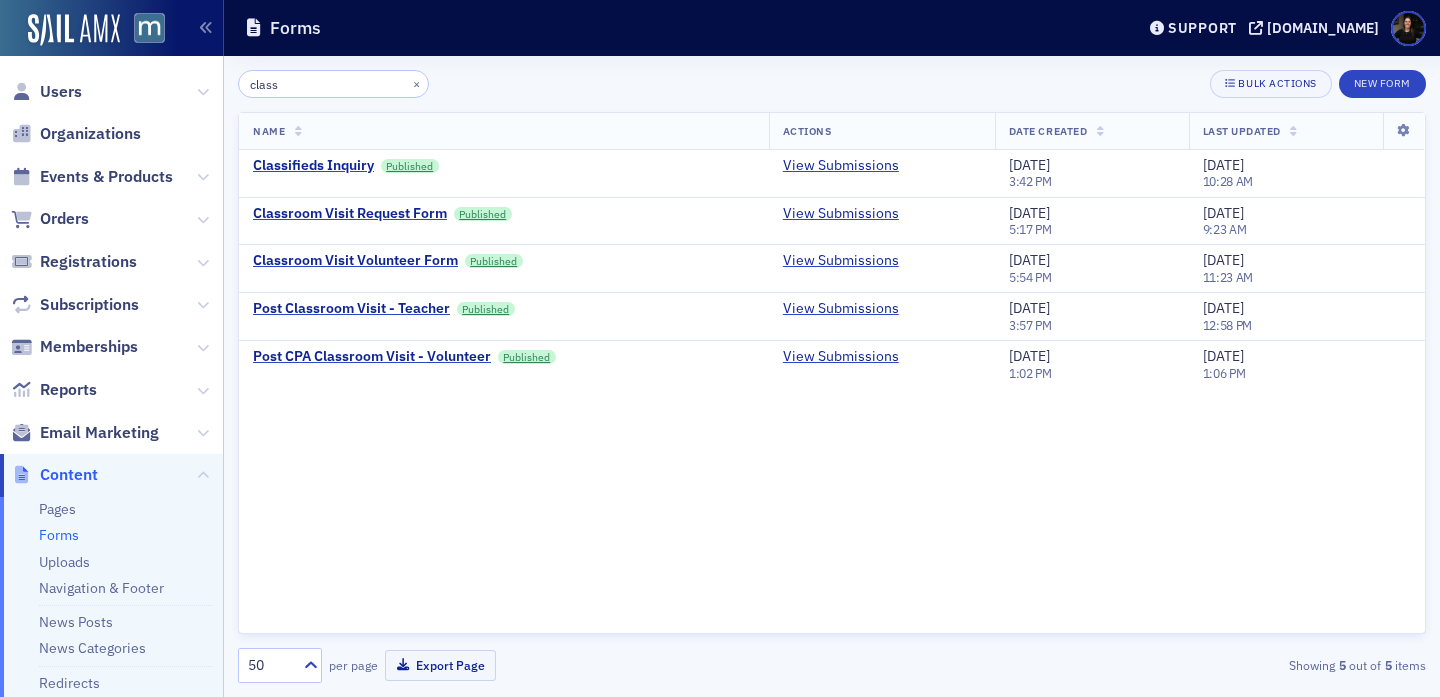 scroll, scrollTop: 0, scrollLeft: 0, axis: both 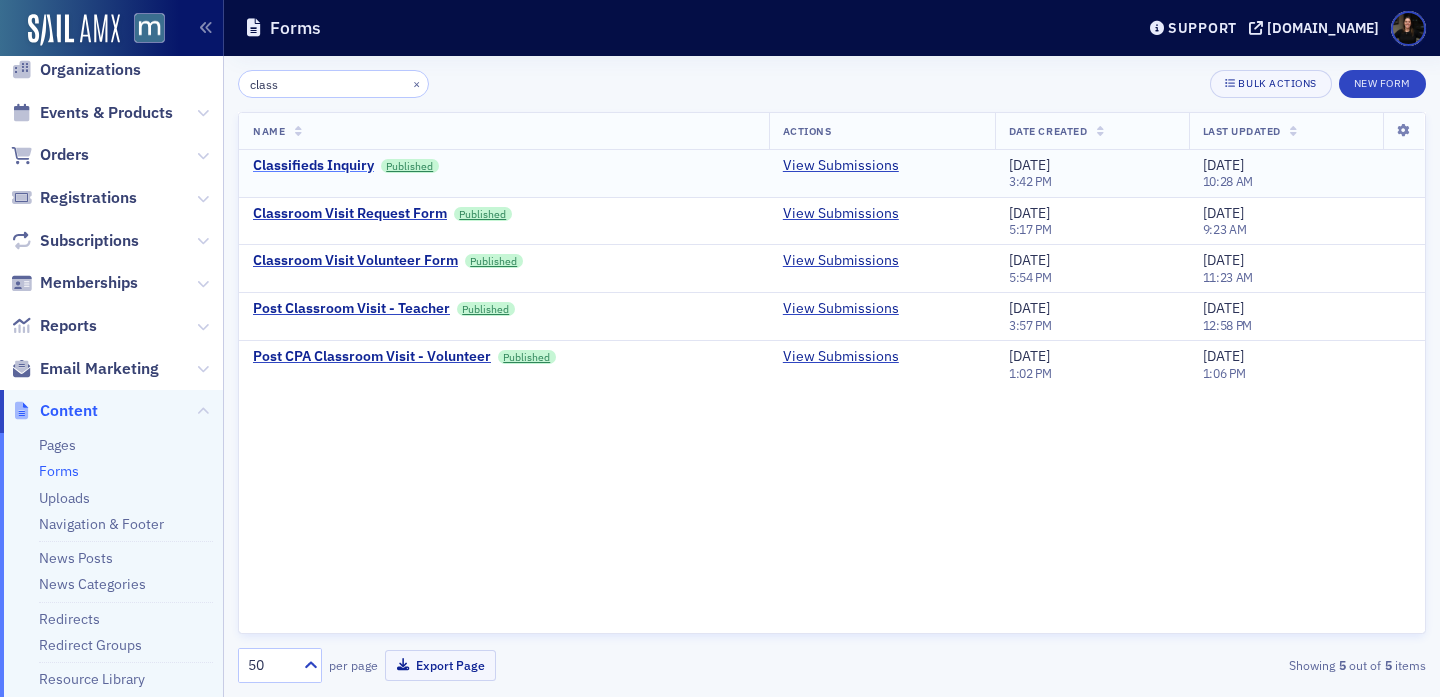 click on "Classifieds Inquiry" 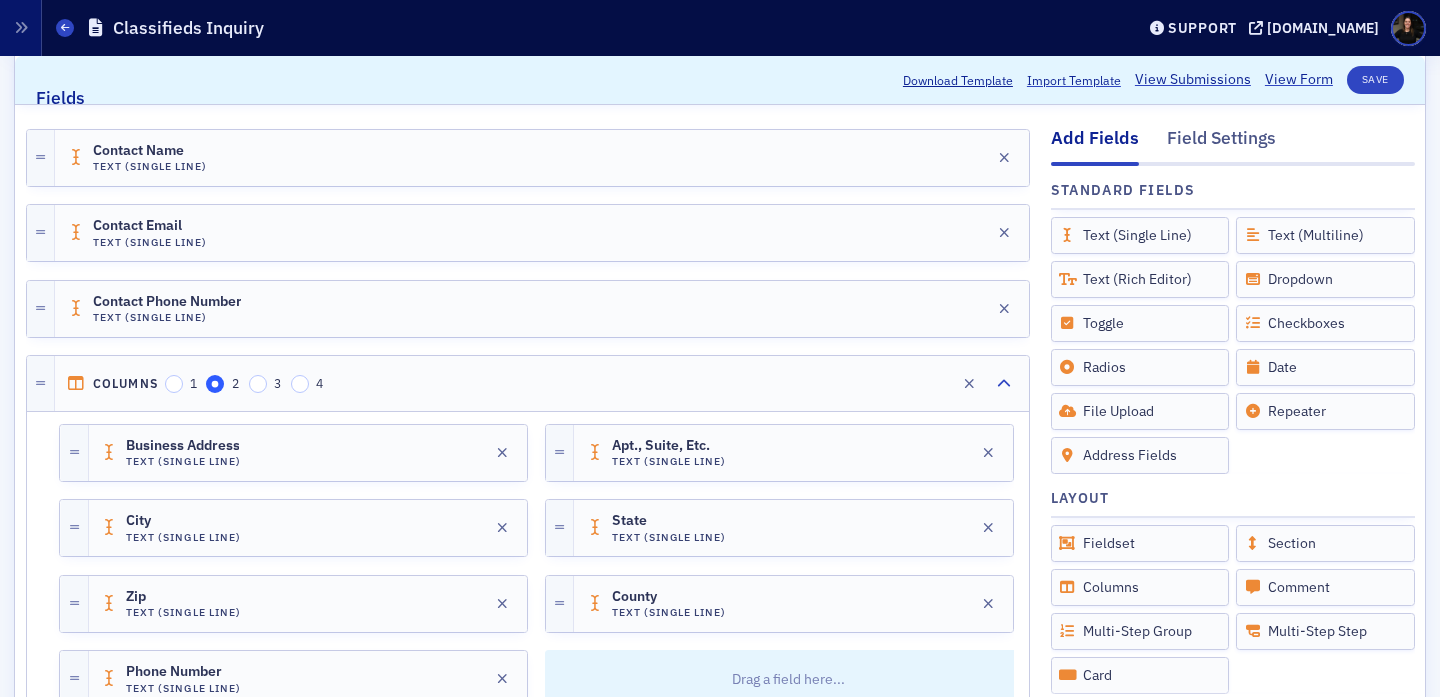 scroll, scrollTop: 734, scrollLeft: 0, axis: vertical 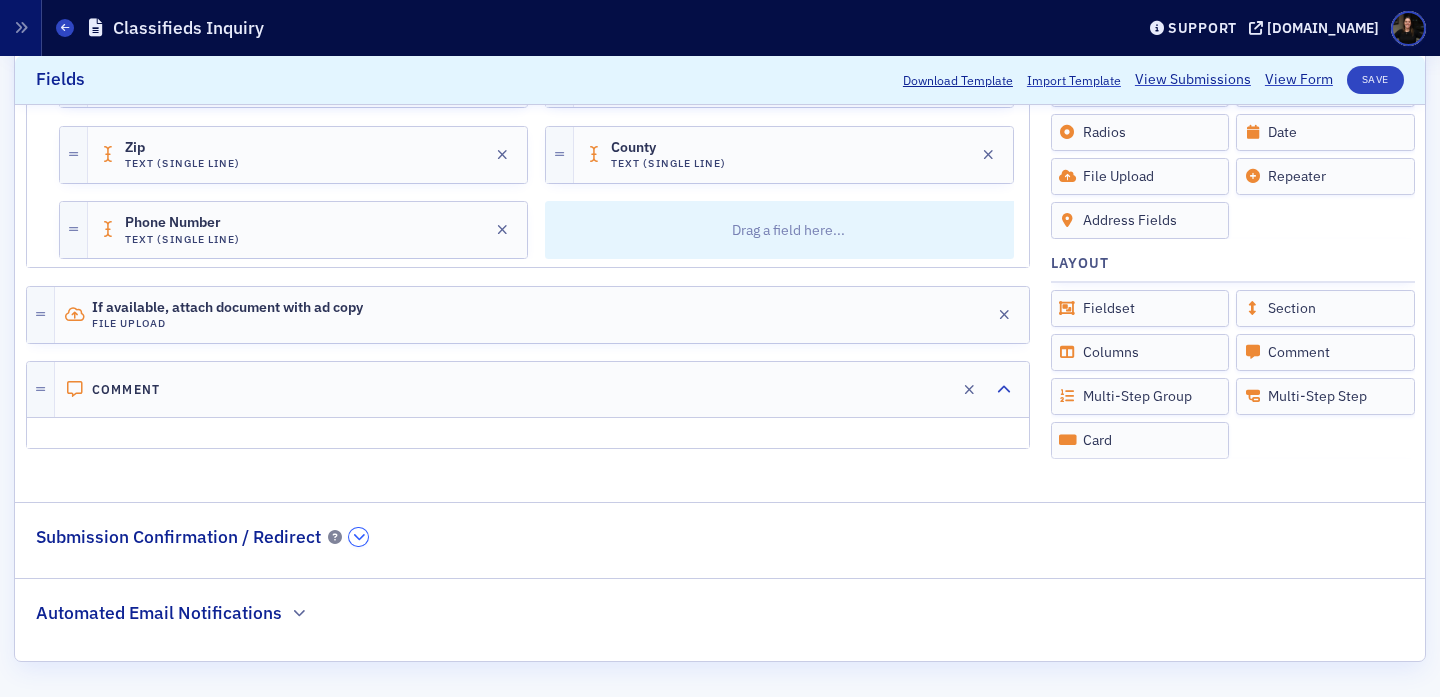 click 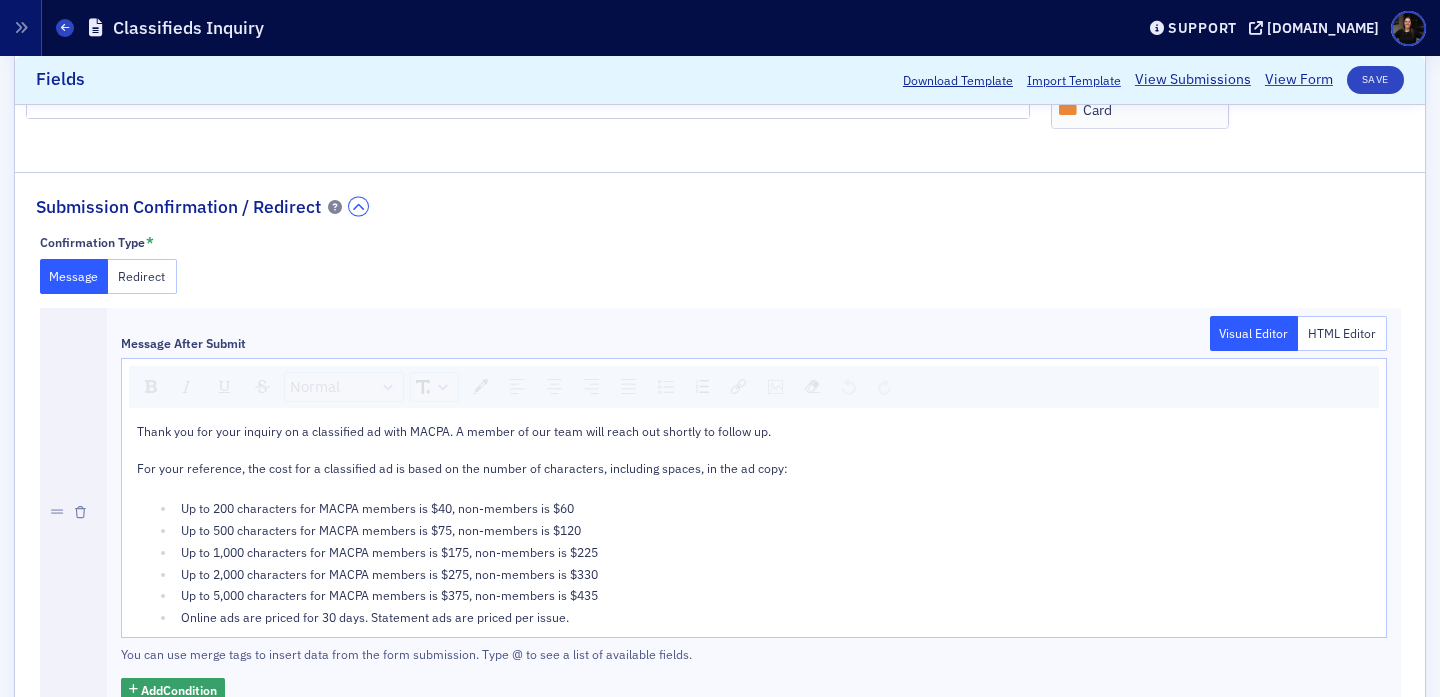 scroll, scrollTop: 1068, scrollLeft: 0, axis: vertical 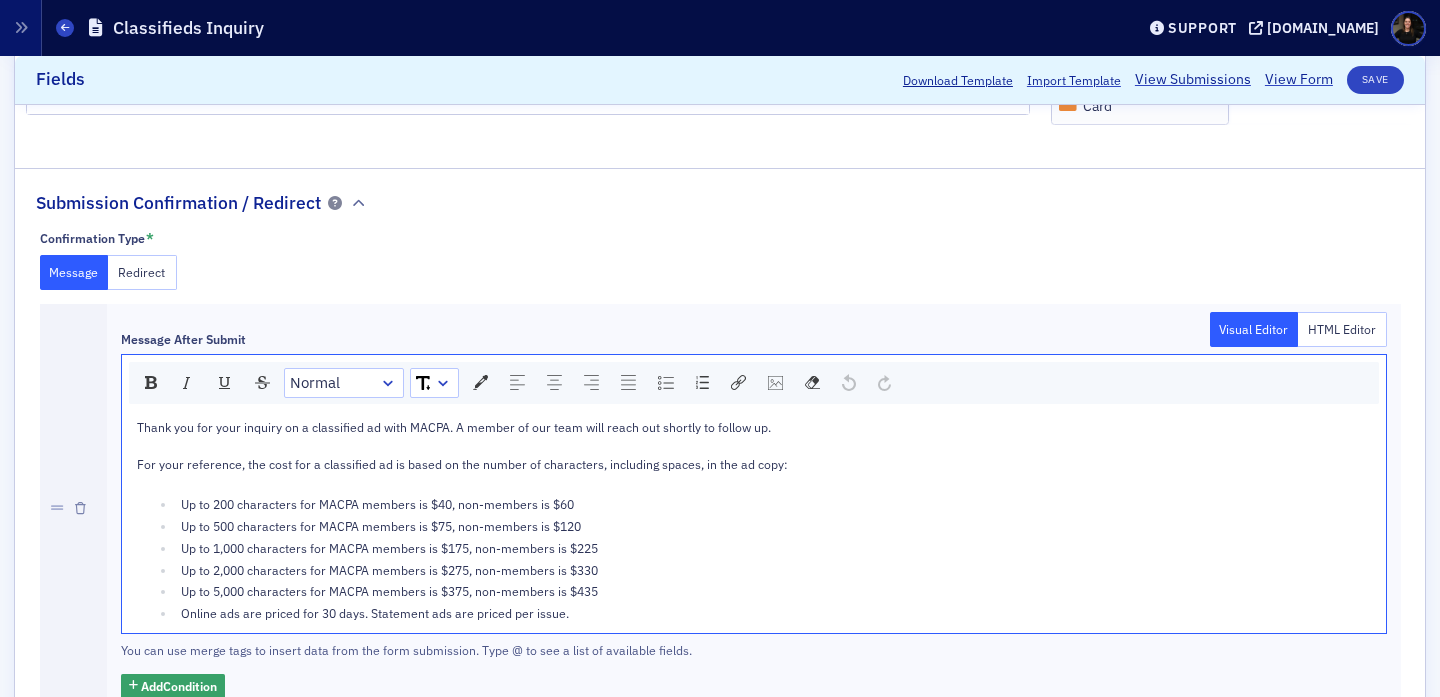 click on "Up to 1,000 characters for MACPA members is $175, non-members is $225" 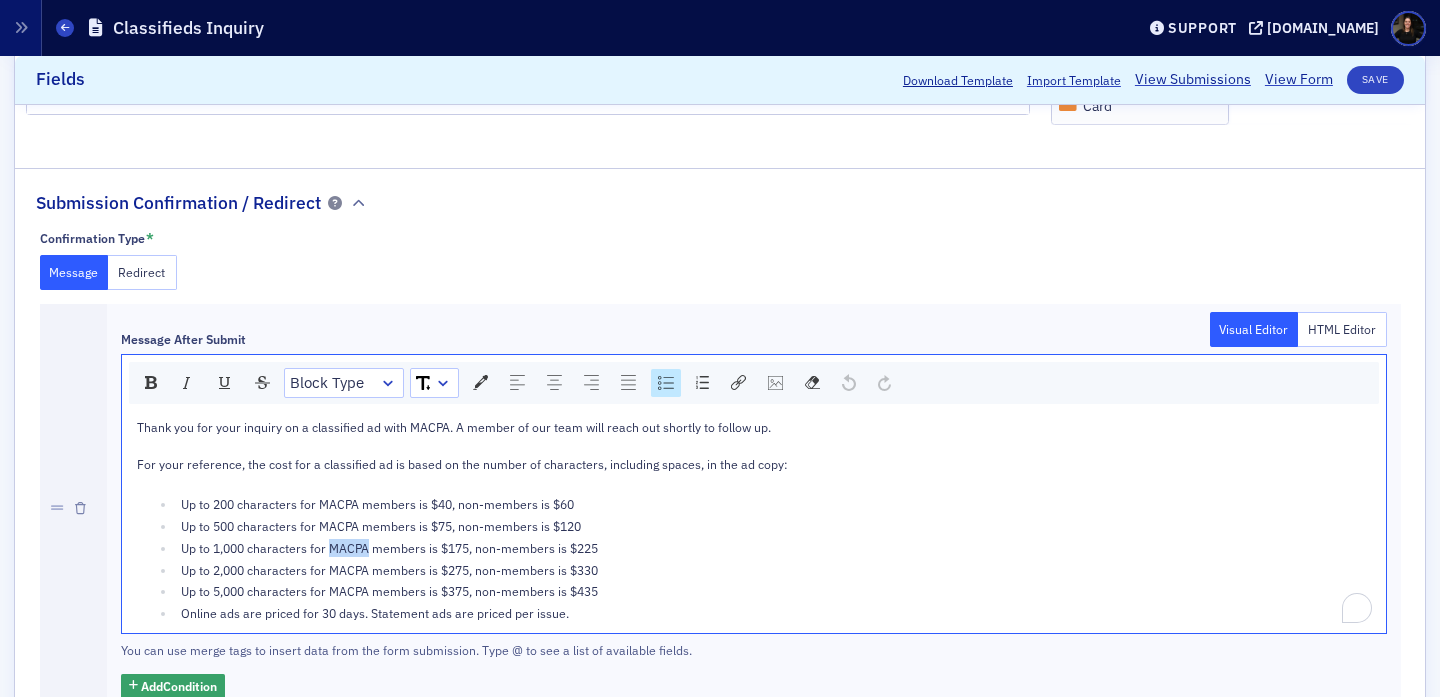 click on "Up to 1,000 characters for MACPA members is $175, non-members is $225" 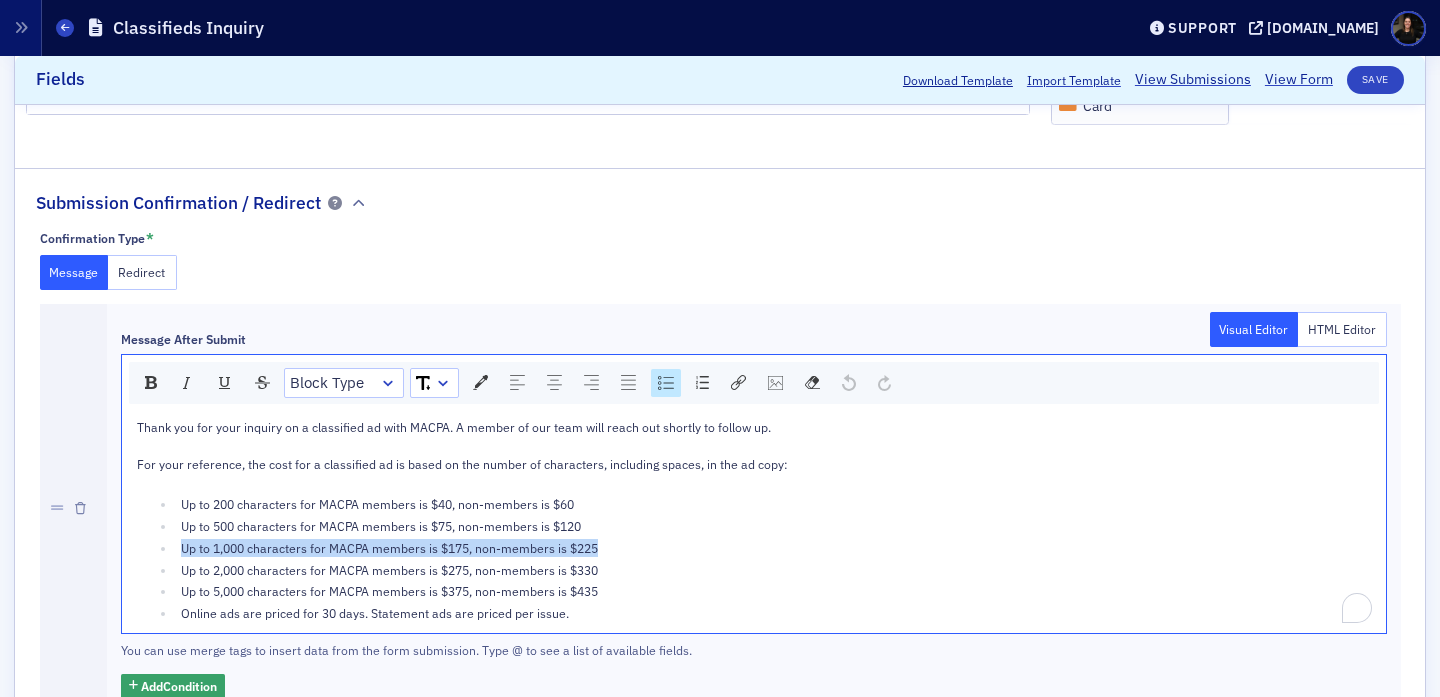 click on "Up to 1,000 characters for MACPA members is $175, non-members is $225" 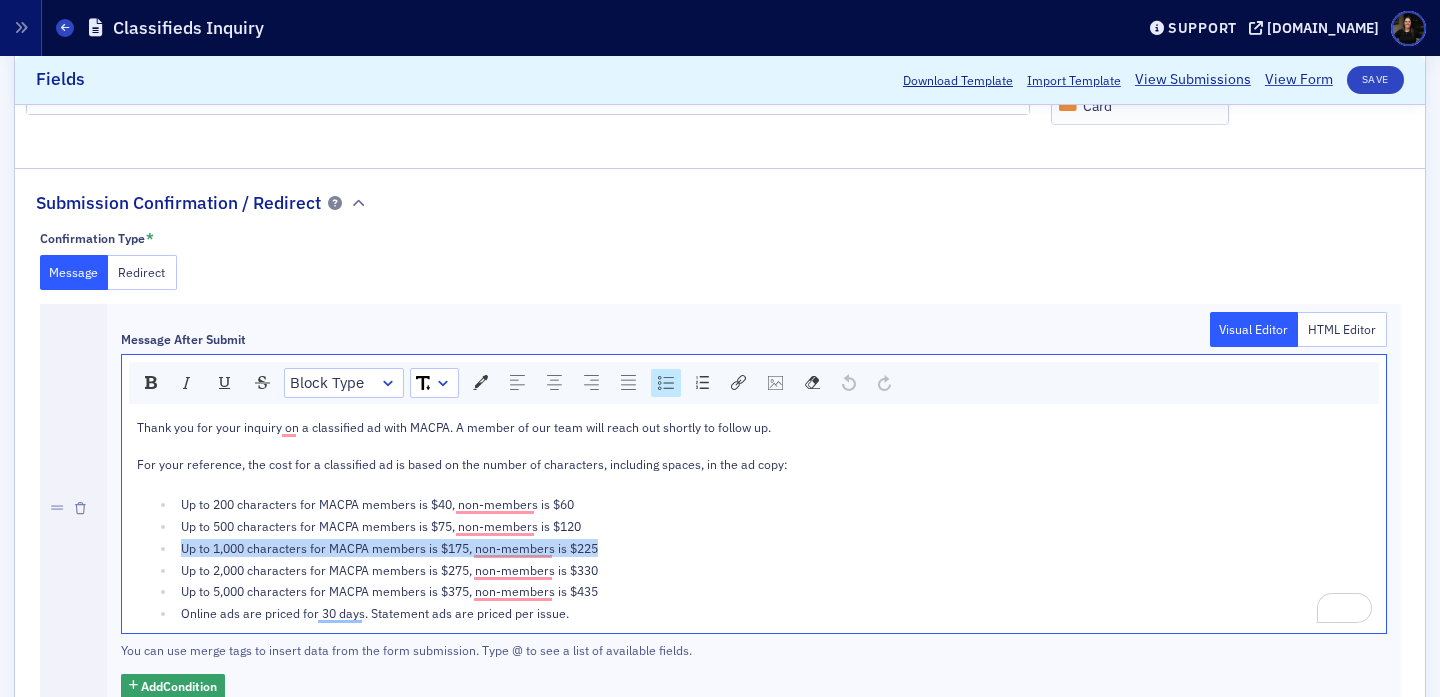 click on "Up to 1,000 characters for MACPA members is $175, non-members is $225" 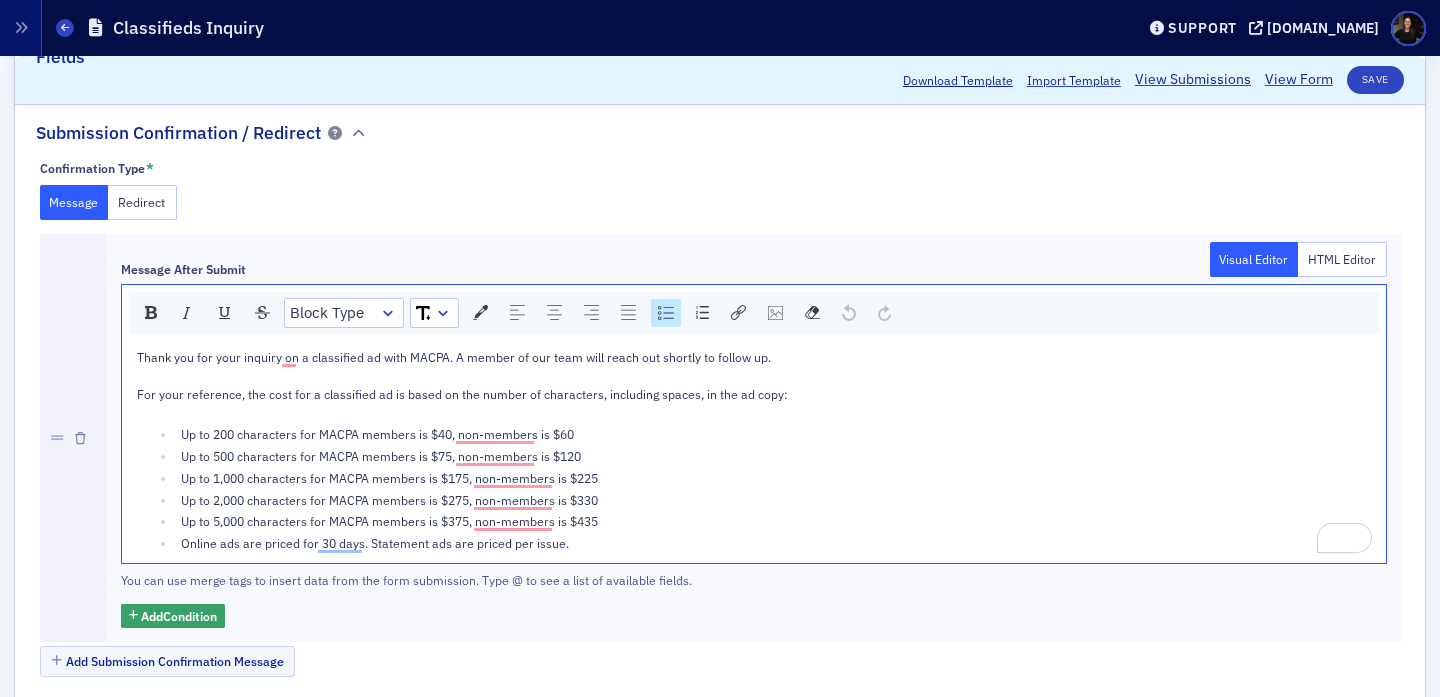 scroll, scrollTop: 1268, scrollLeft: 0, axis: vertical 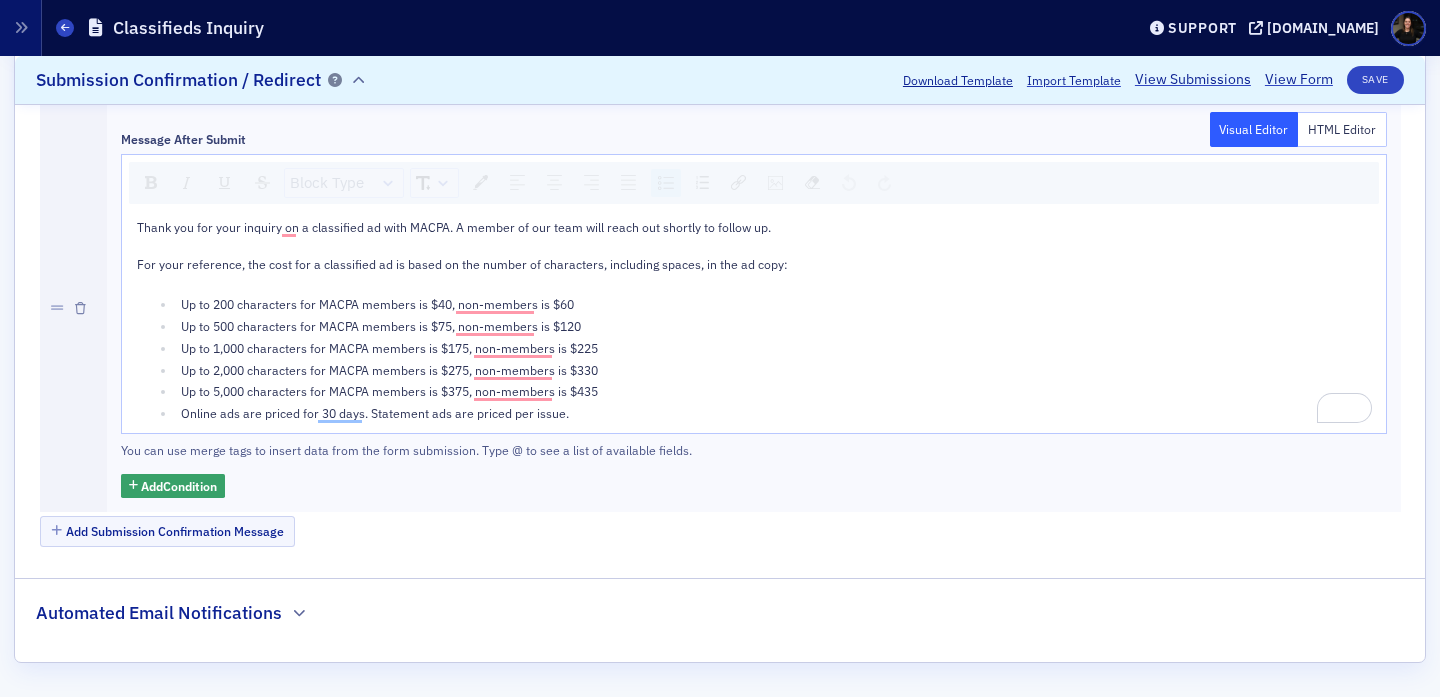click on "Automated Email Notifications" 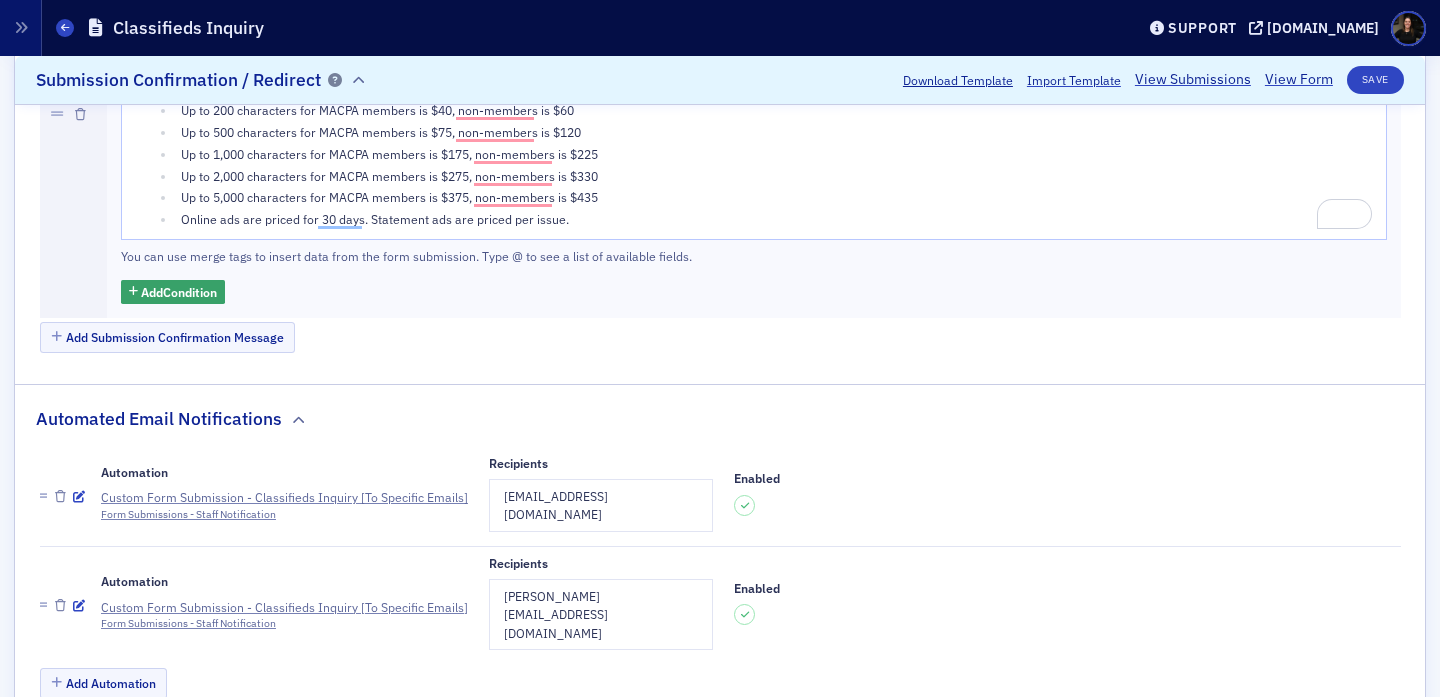 scroll, scrollTop: 1483, scrollLeft: 0, axis: vertical 